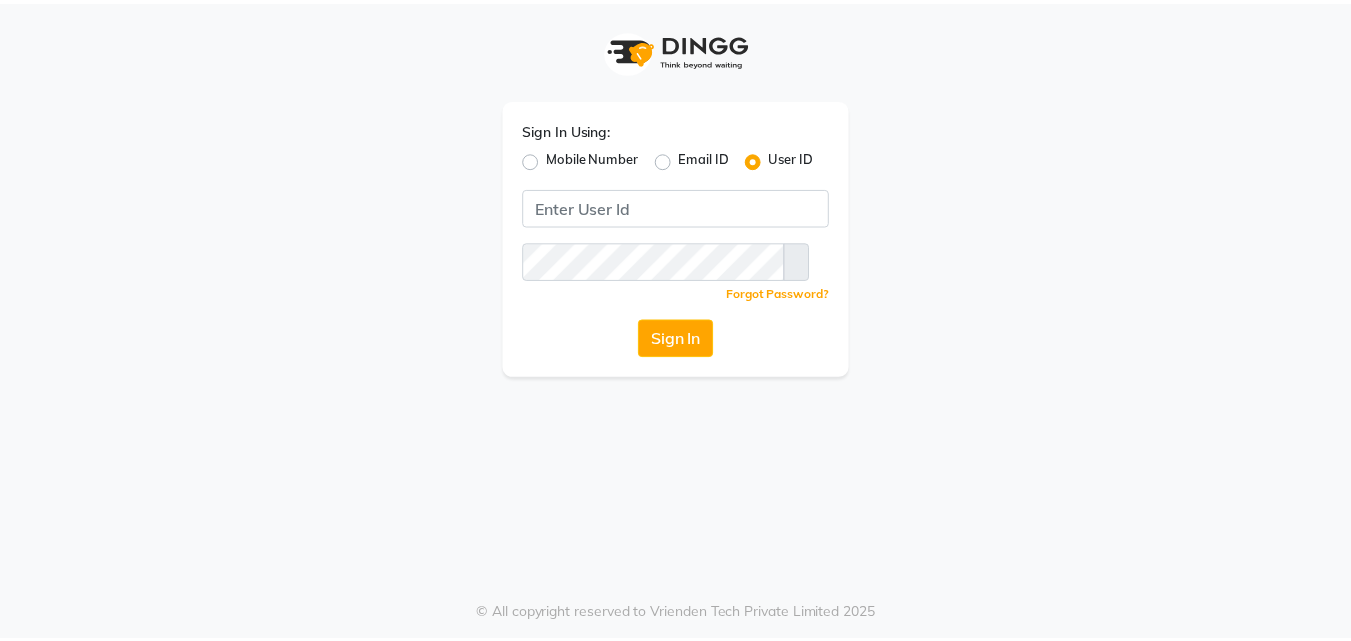 scroll, scrollTop: 0, scrollLeft: 0, axis: both 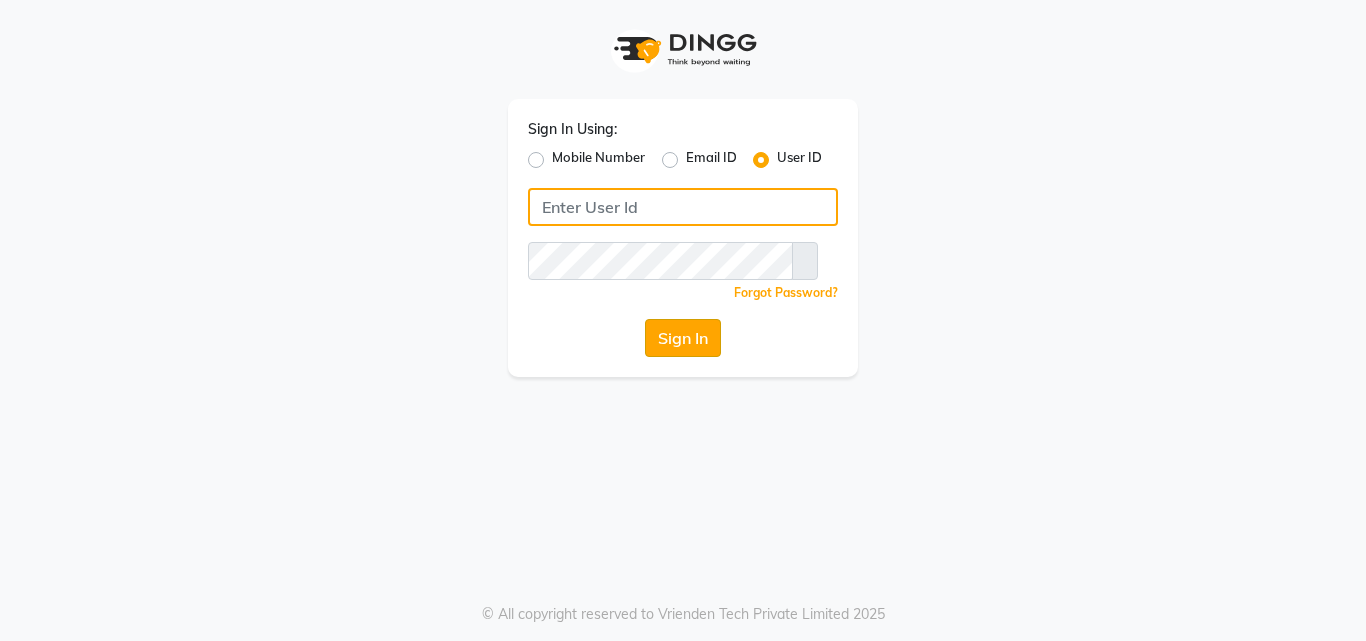 type on "arsp" 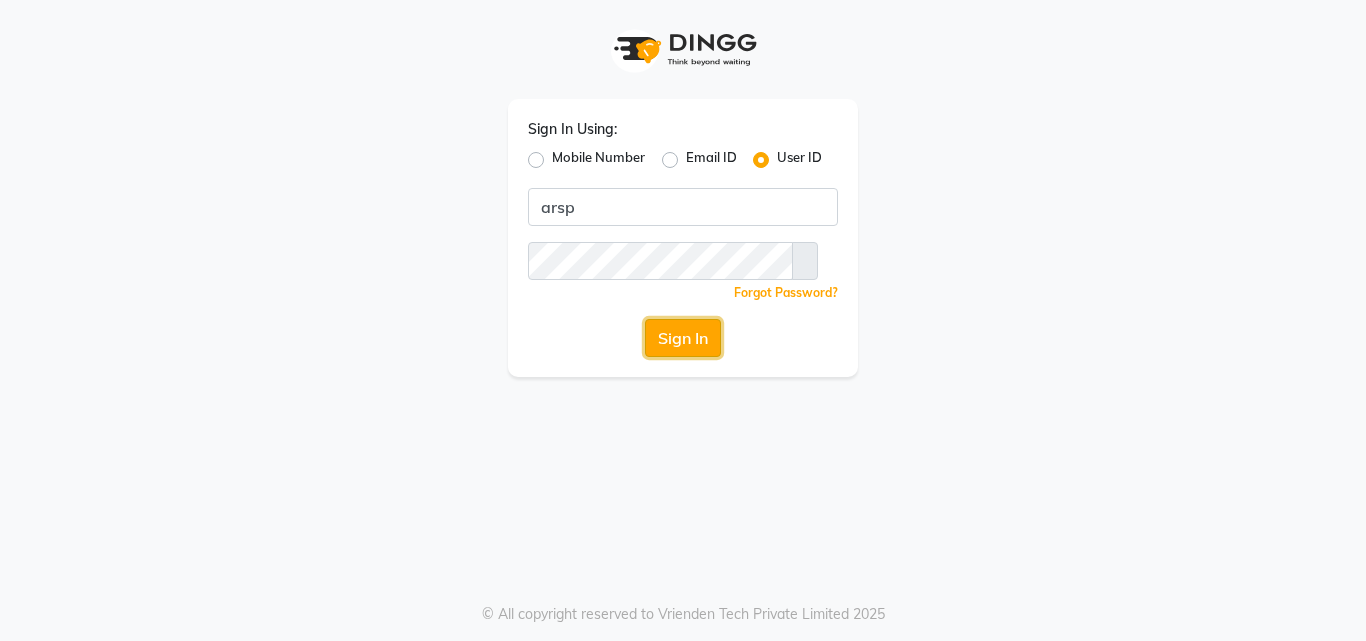 click on "Sign In" at bounding box center (683, 338) 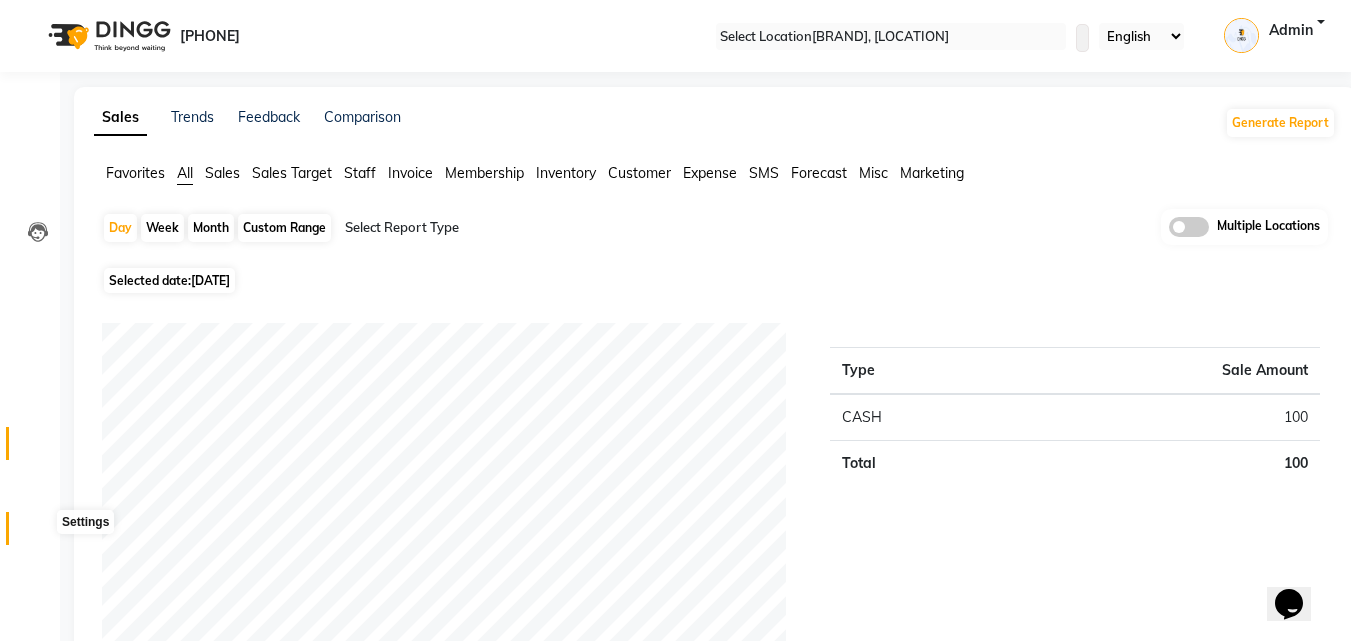 click at bounding box center (38, 533) 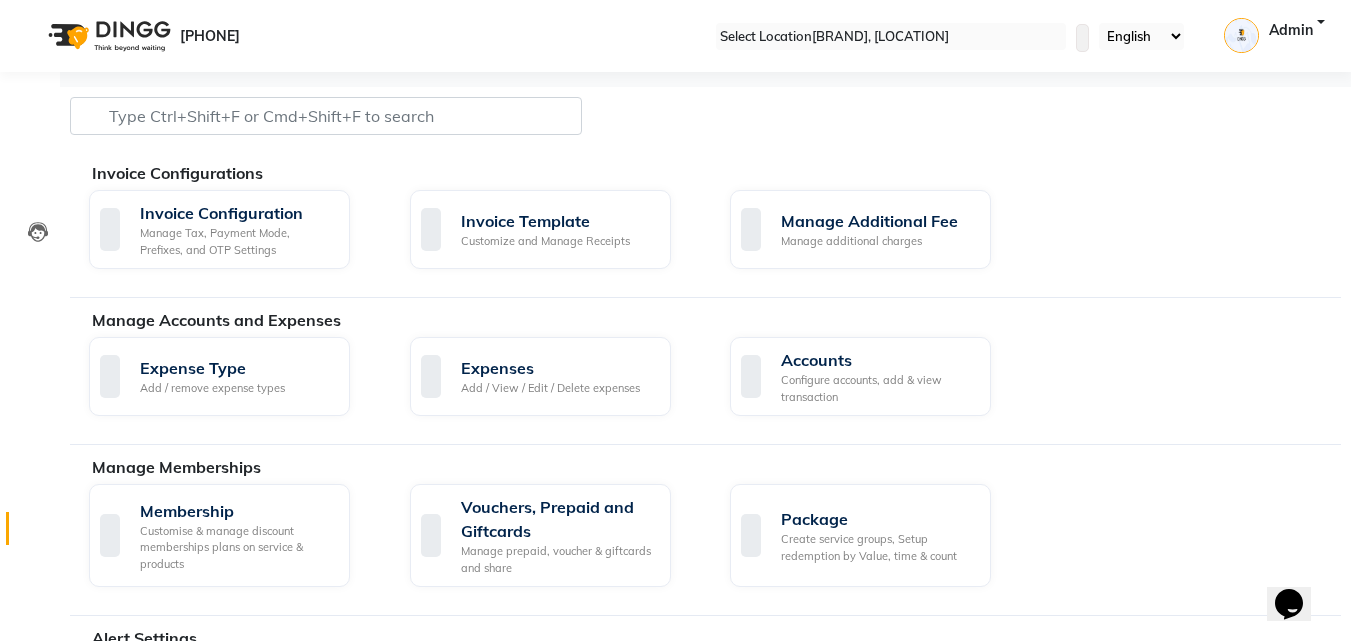 scroll, scrollTop: 0, scrollLeft: 0, axis: both 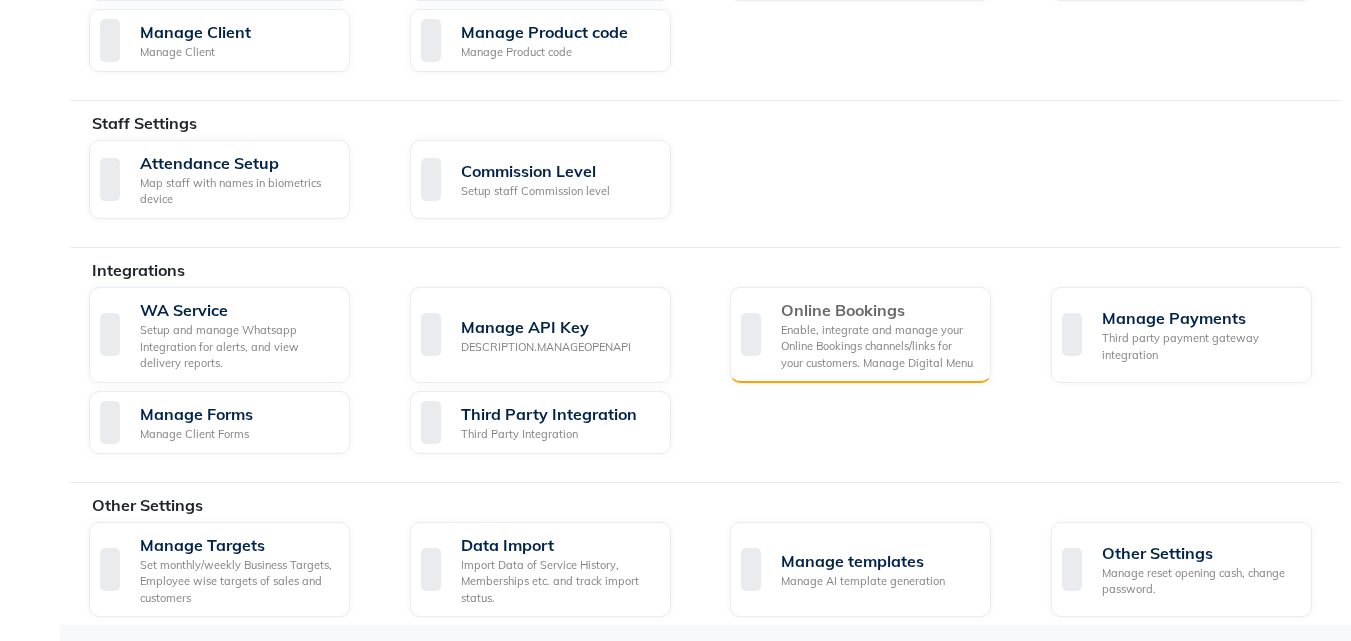 click on "Enable, integrate and manage your Online Bookings channels/links for your customers. Manage Digital Menu" at bounding box center [878, 347] 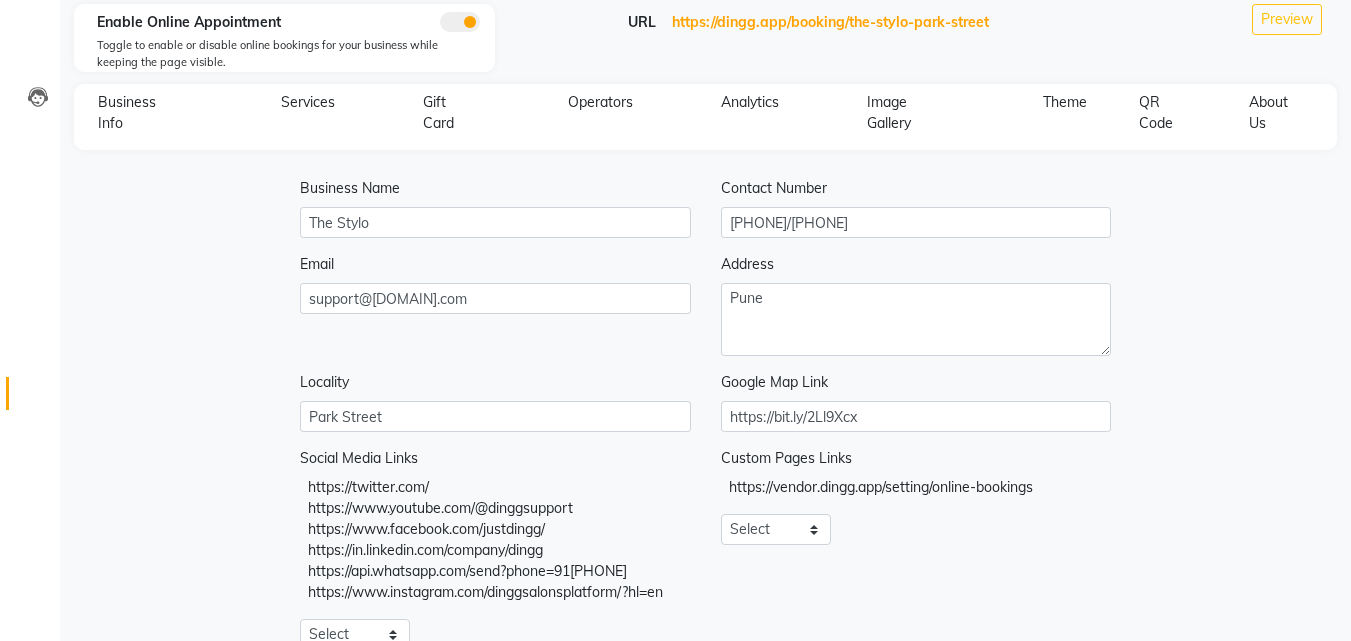 scroll, scrollTop: 100, scrollLeft: 0, axis: vertical 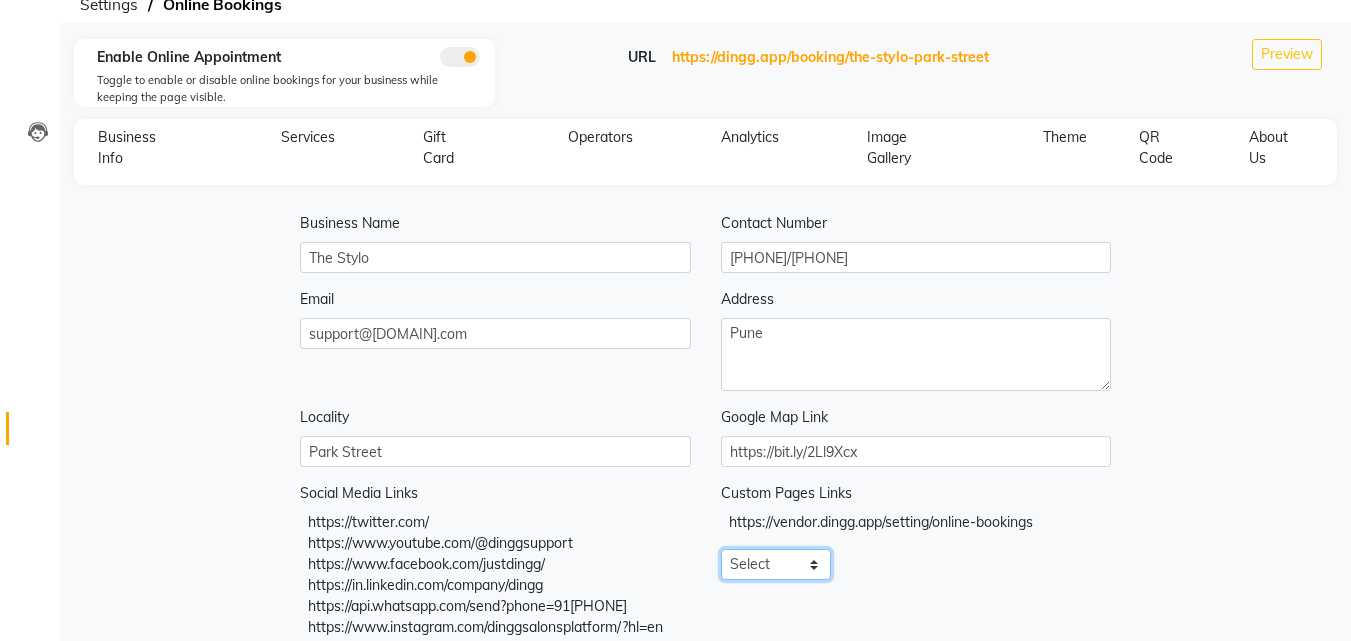 click on "Select About_us  Memberships  Products" at bounding box center [355, 669] 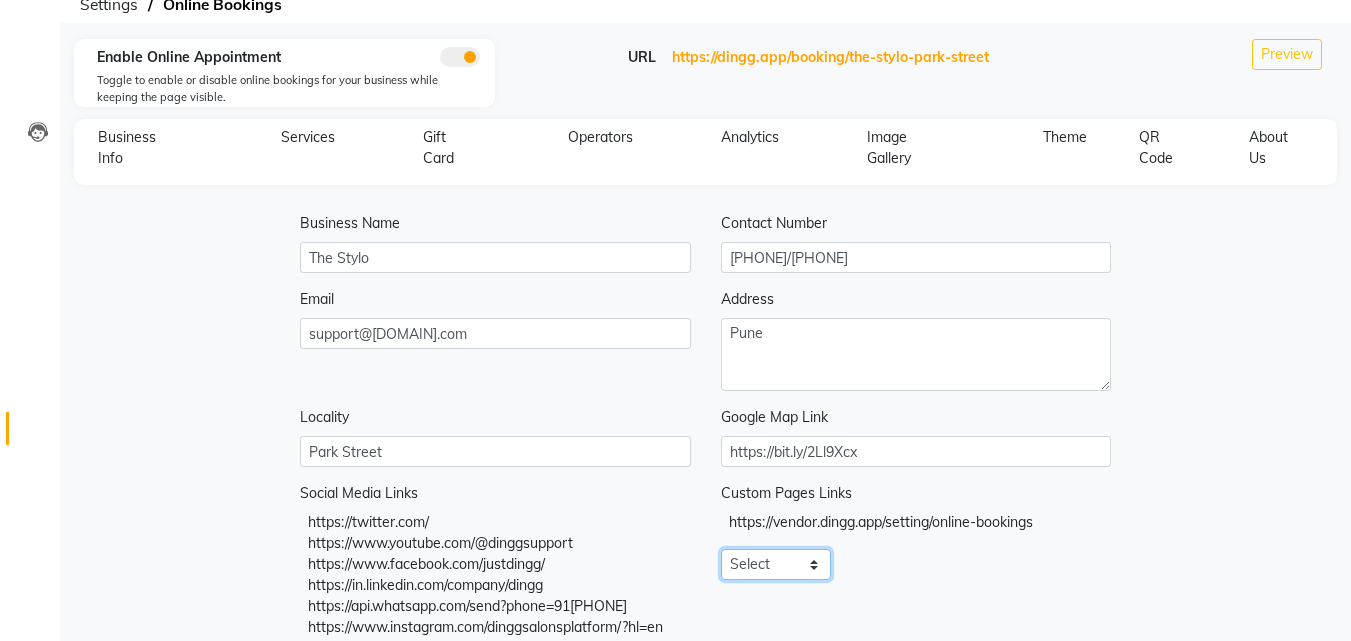 click on "Select About_us  Memberships  Products" at bounding box center [776, 564] 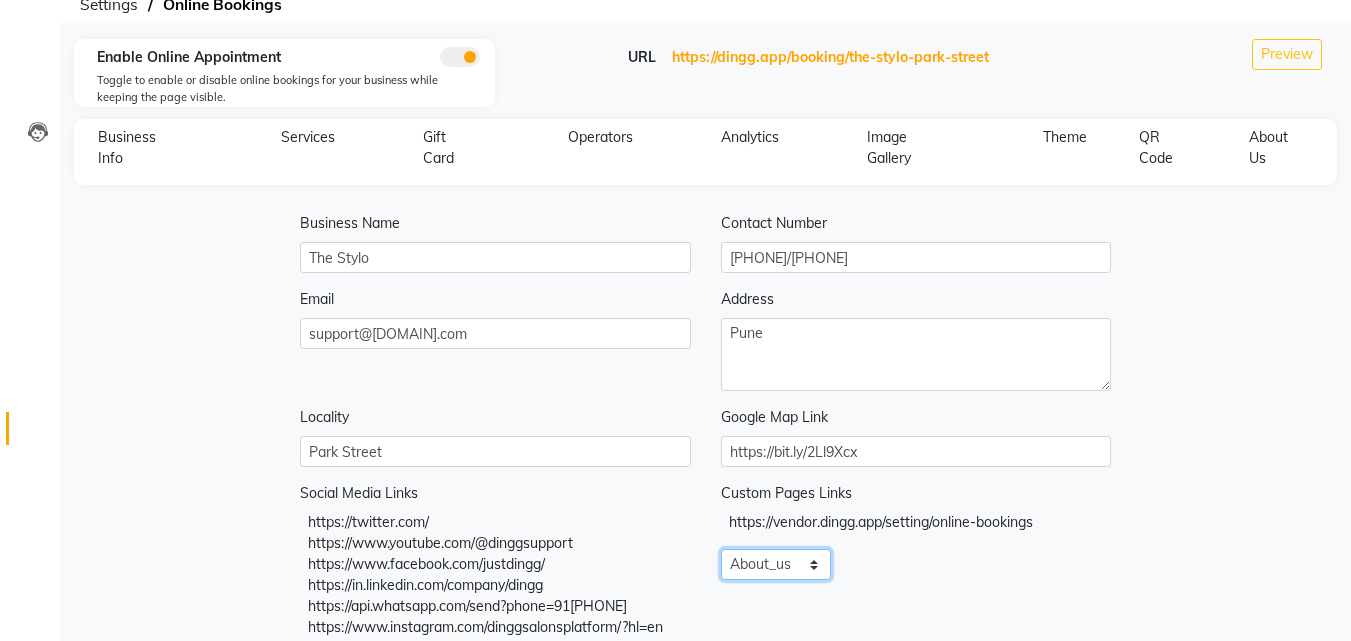 click on "Select About_us  Memberships  Products" at bounding box center [776, 564] 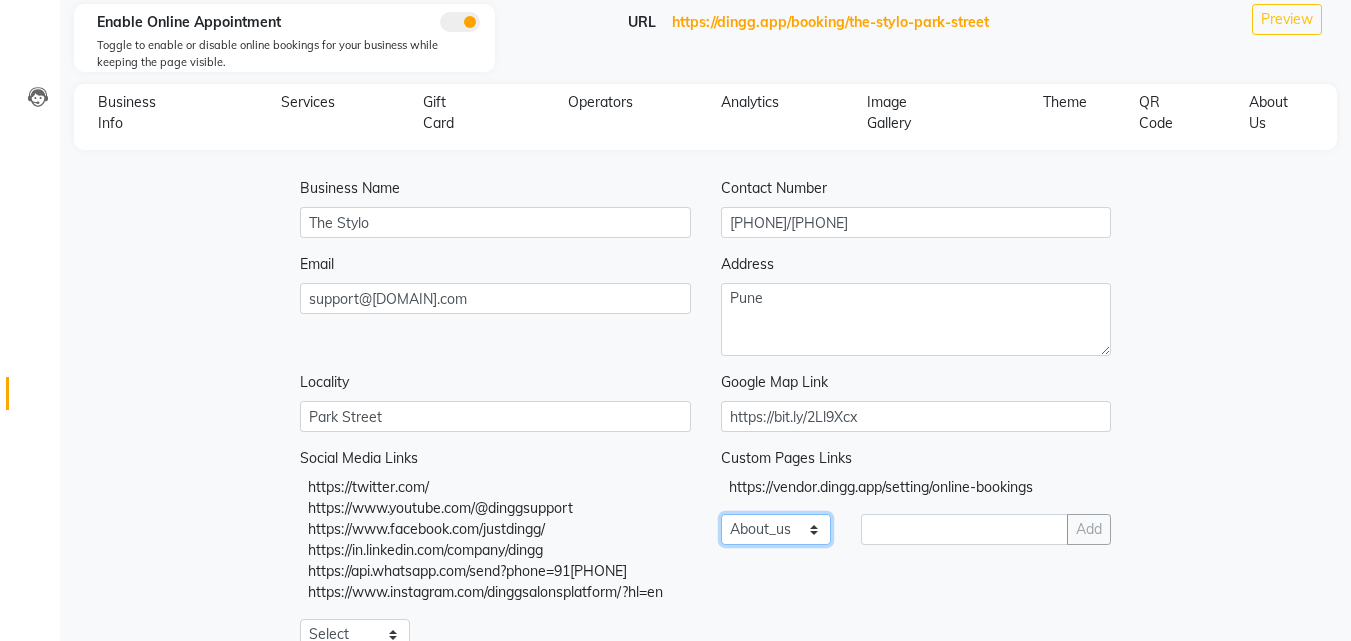 scroll, scrollTop: 100, scrollLeft: 0, axis: vertical 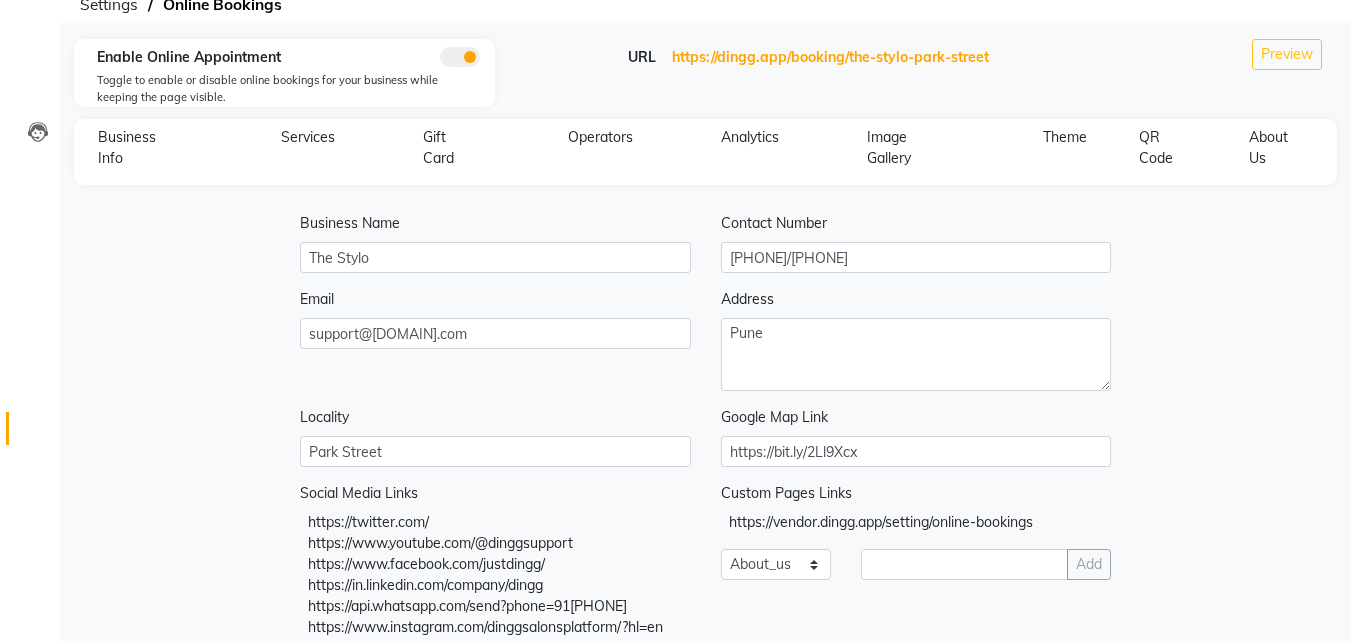 click on "About Us" at bounding box center [1065, 137] 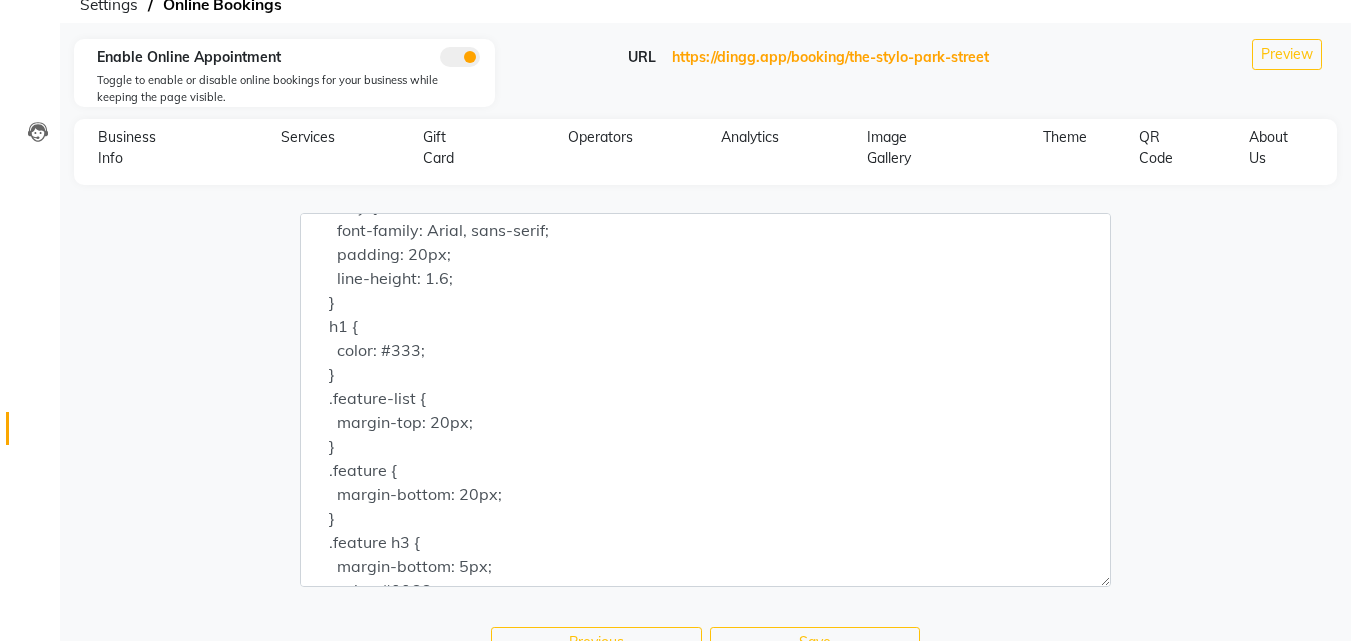 scroll, scrollTop: 200, scrollLeft: 0, axis: vertical 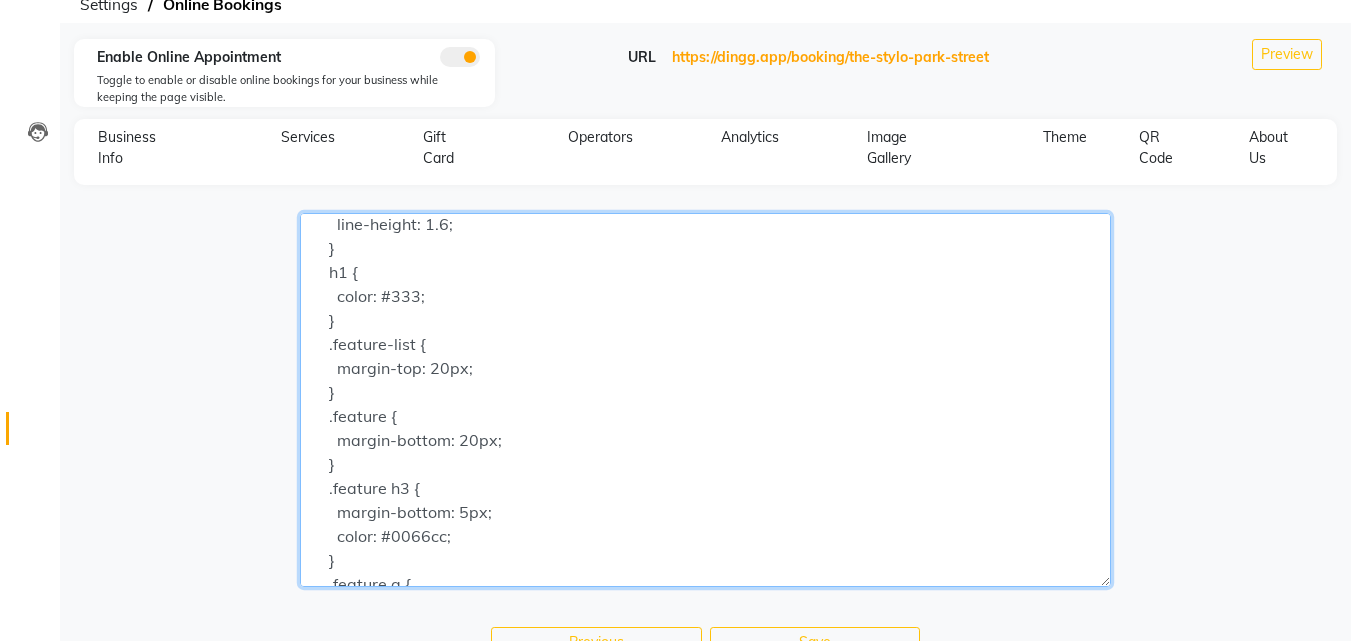 click at bounding box center (705, 400) 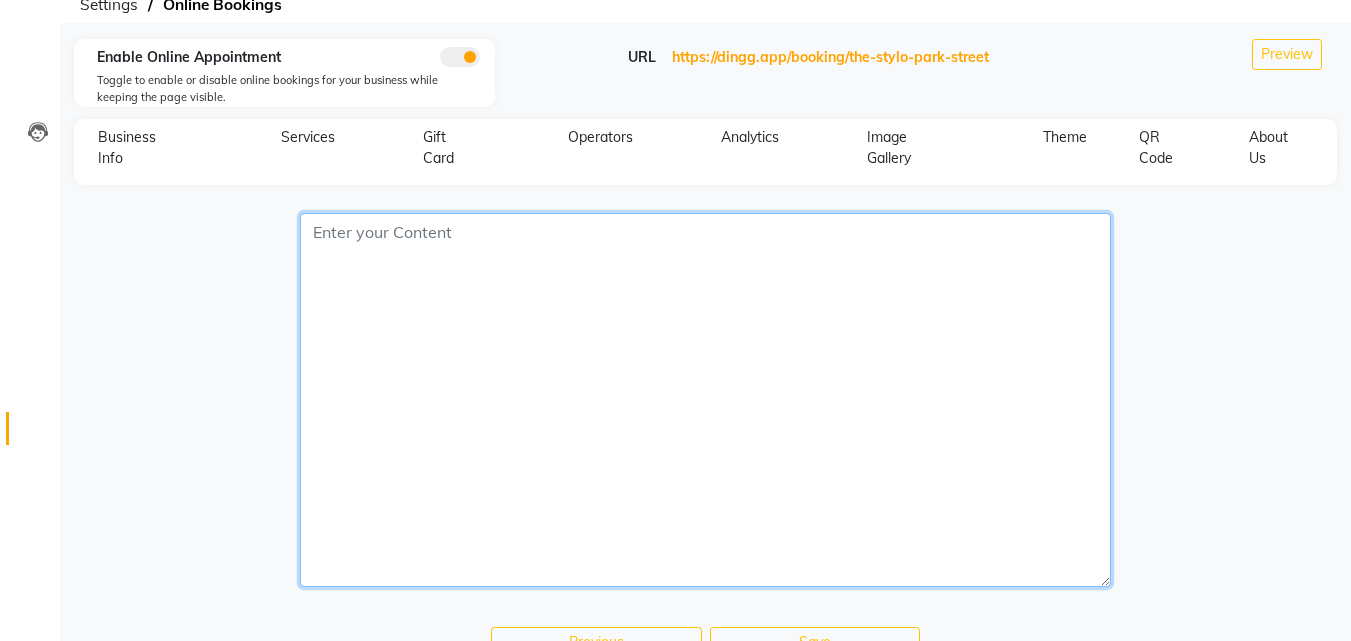 scroll, scrollTop: 0, scrollLeft: 0, axis: both 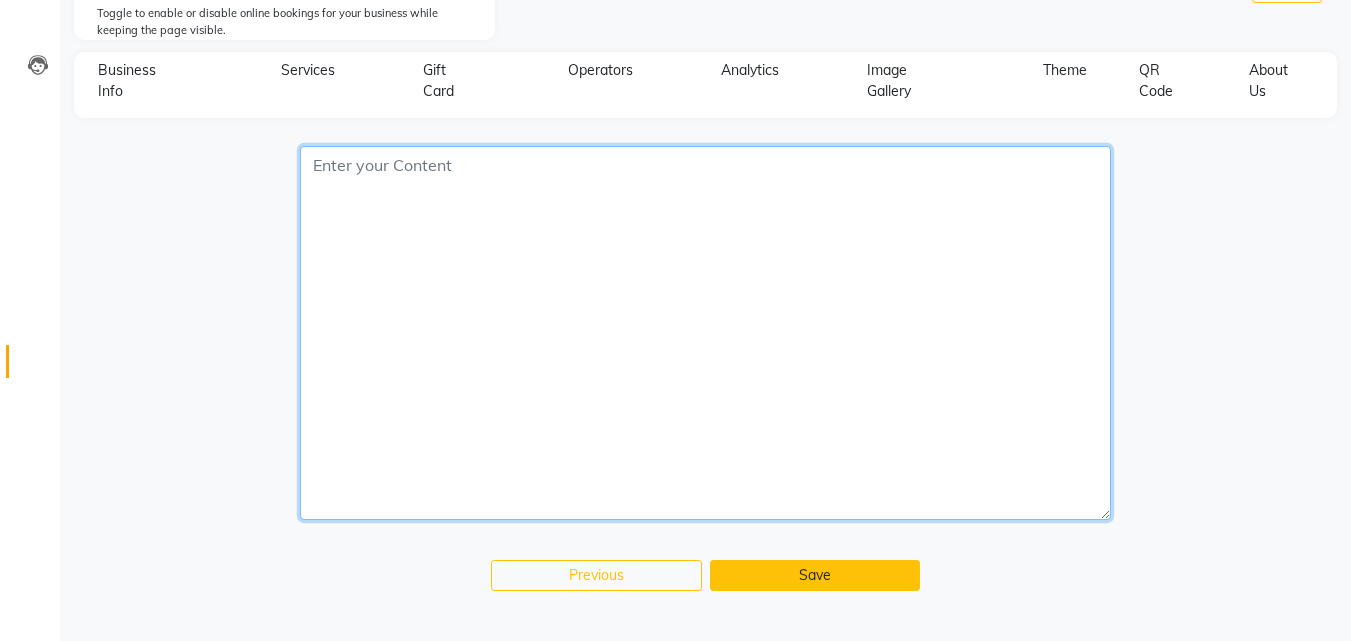 type 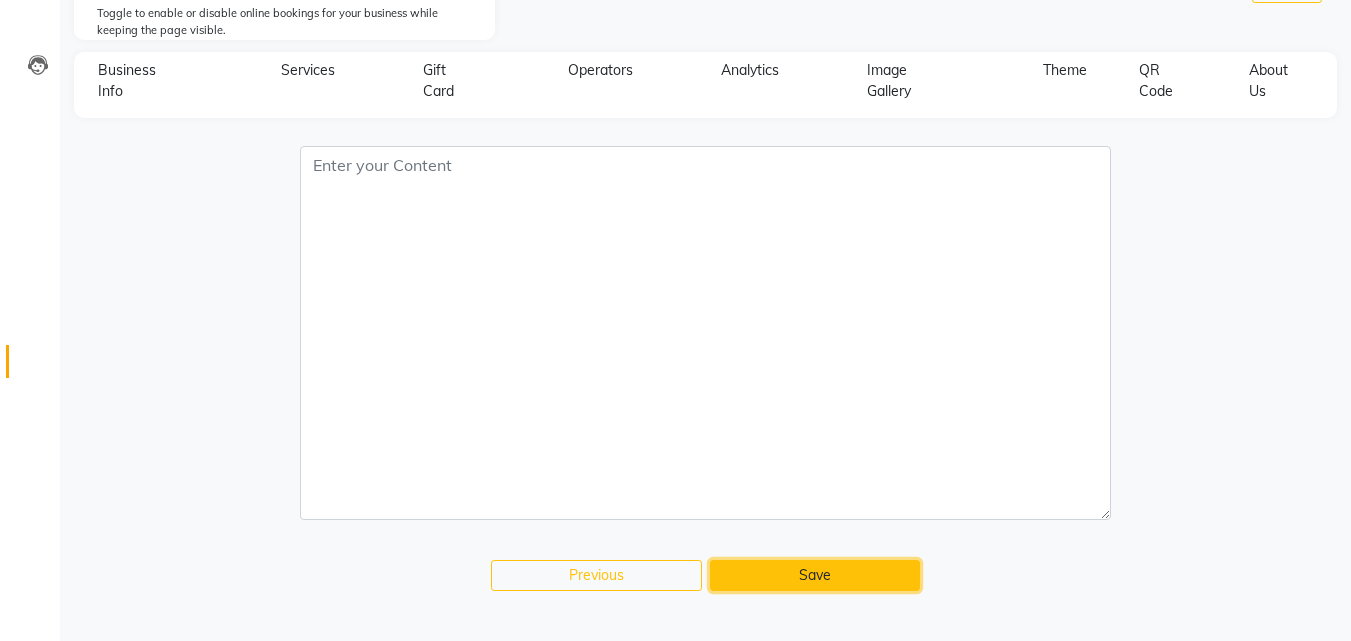 click on "Save" at bounding box center (815, 575) 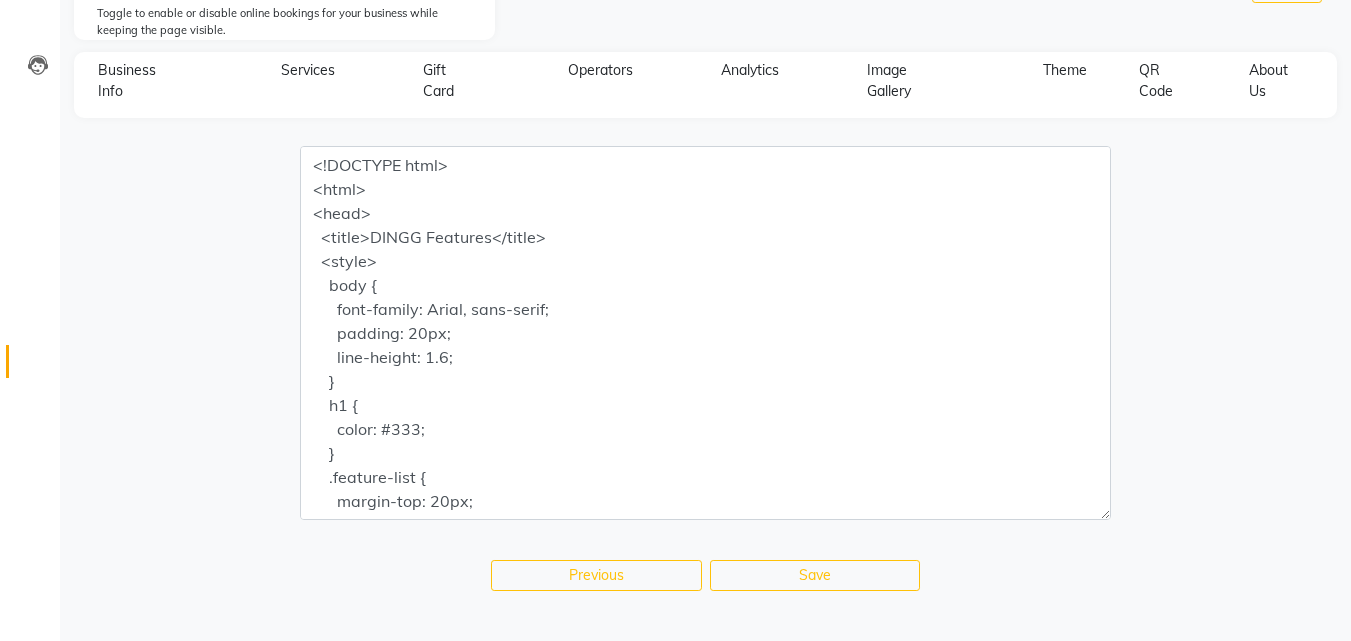 click on "Business Info" at bounding box center (127, 80) 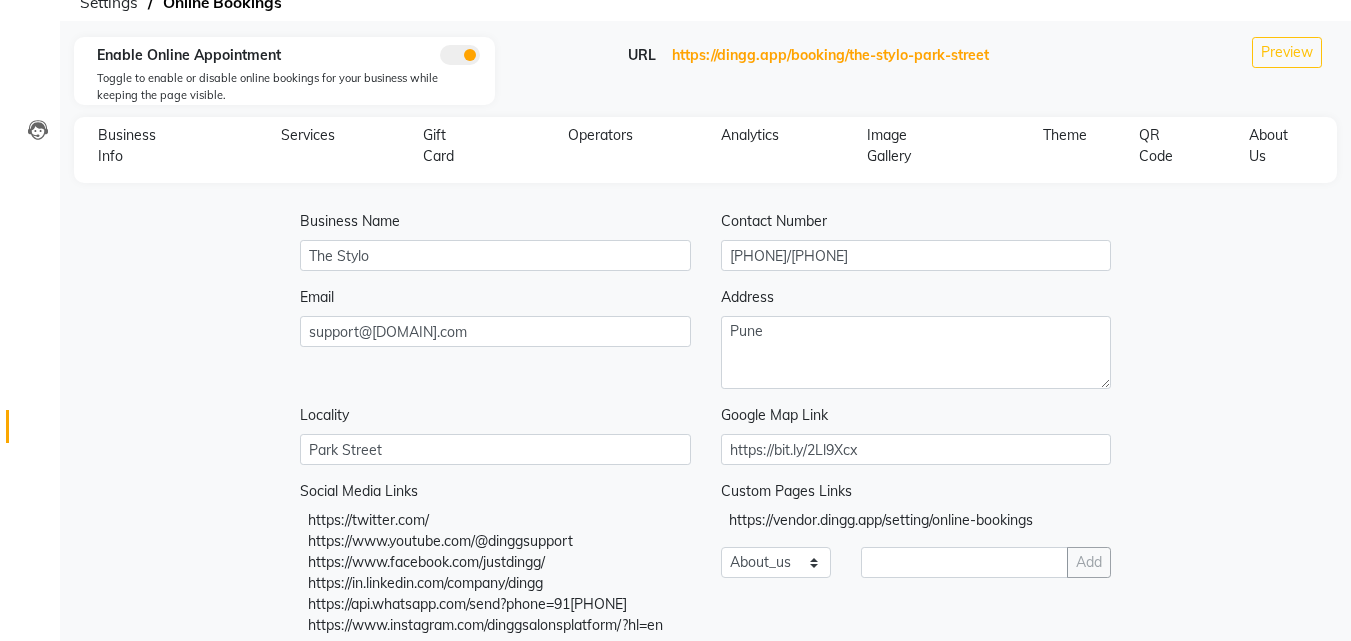 scroll, scrollTop: 67, scrollLeft: 0, axis: vertical 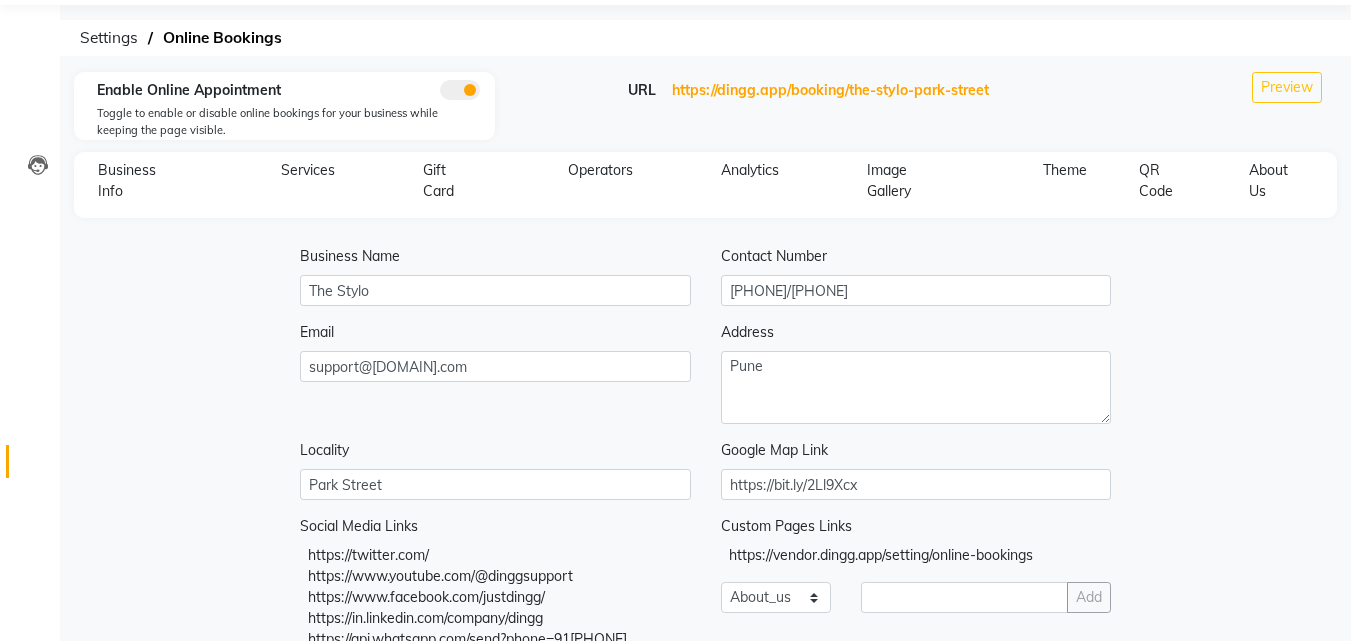 click on "About Us" at bounding box center (1065, 170) 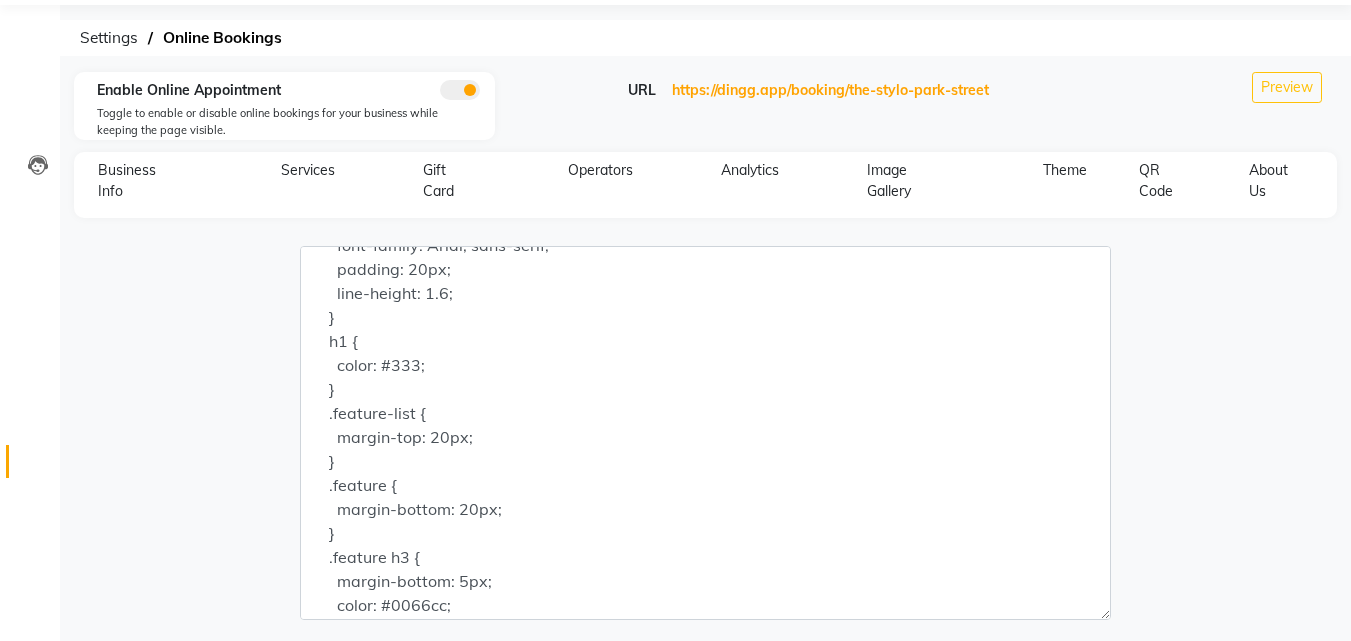 scroll, scrollTop: 200, scrollLeft: 0, axis: vertical 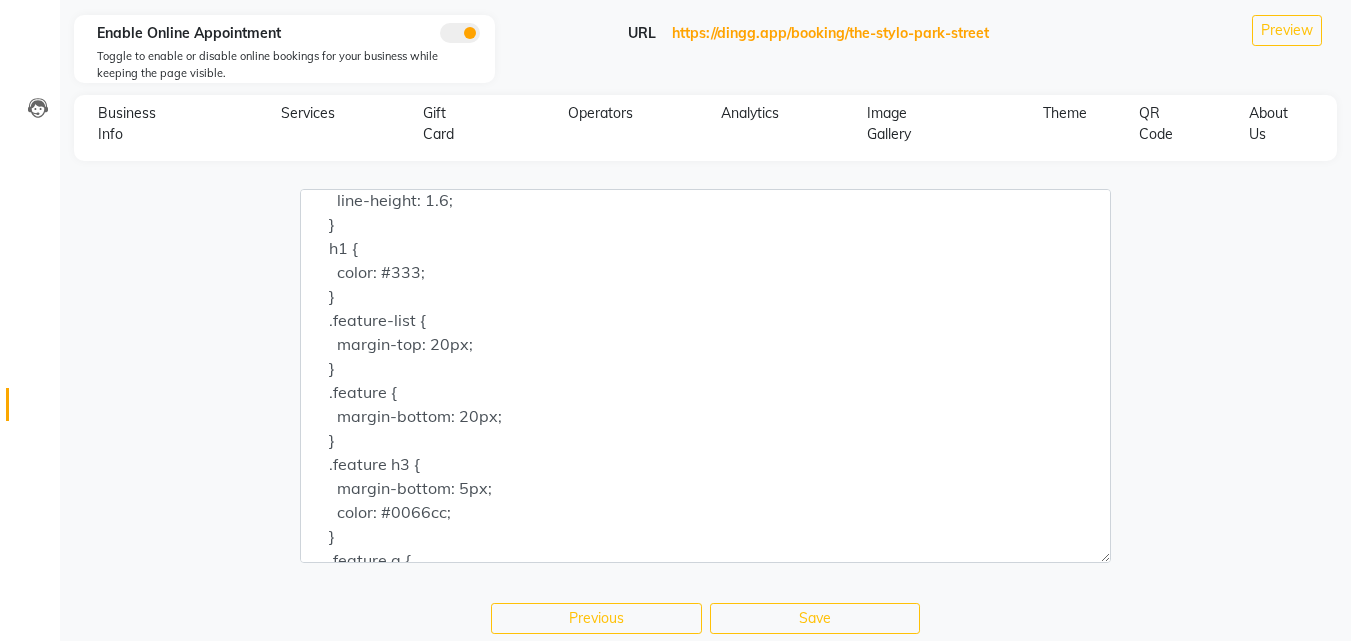 click on "Business Info" at bounding box center (153, 124) 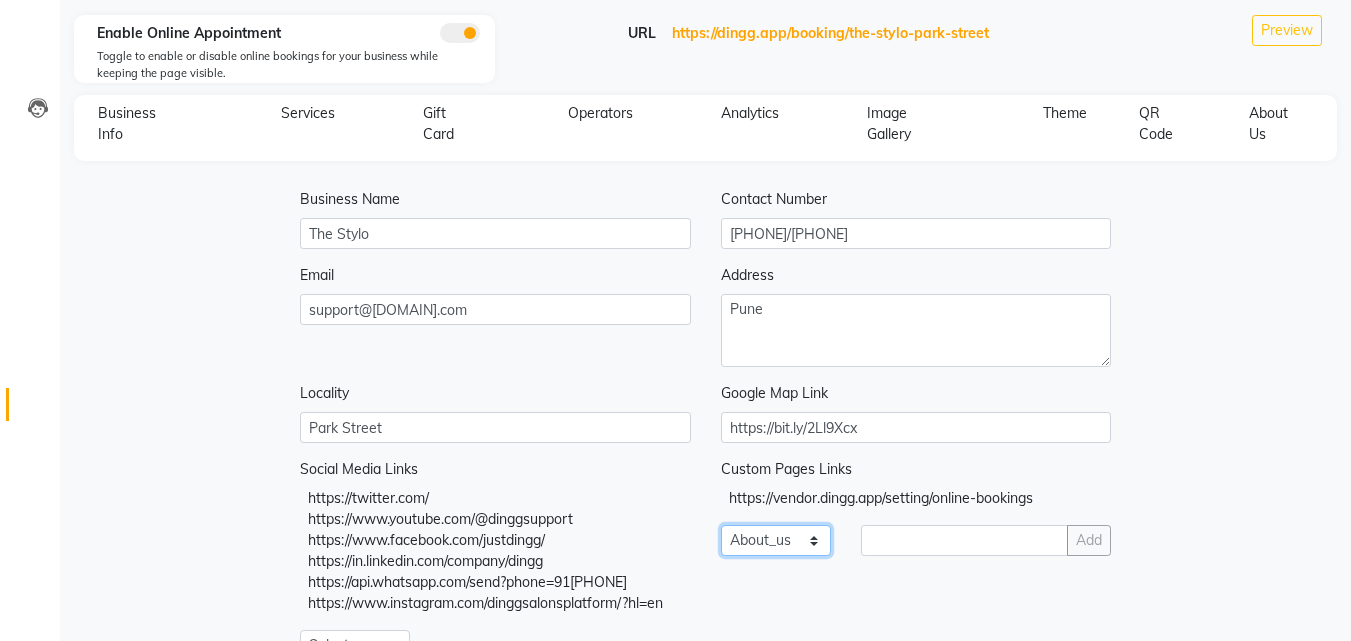 click on "Select About_us  Memberships  Products" at bounding box center (776, 540) 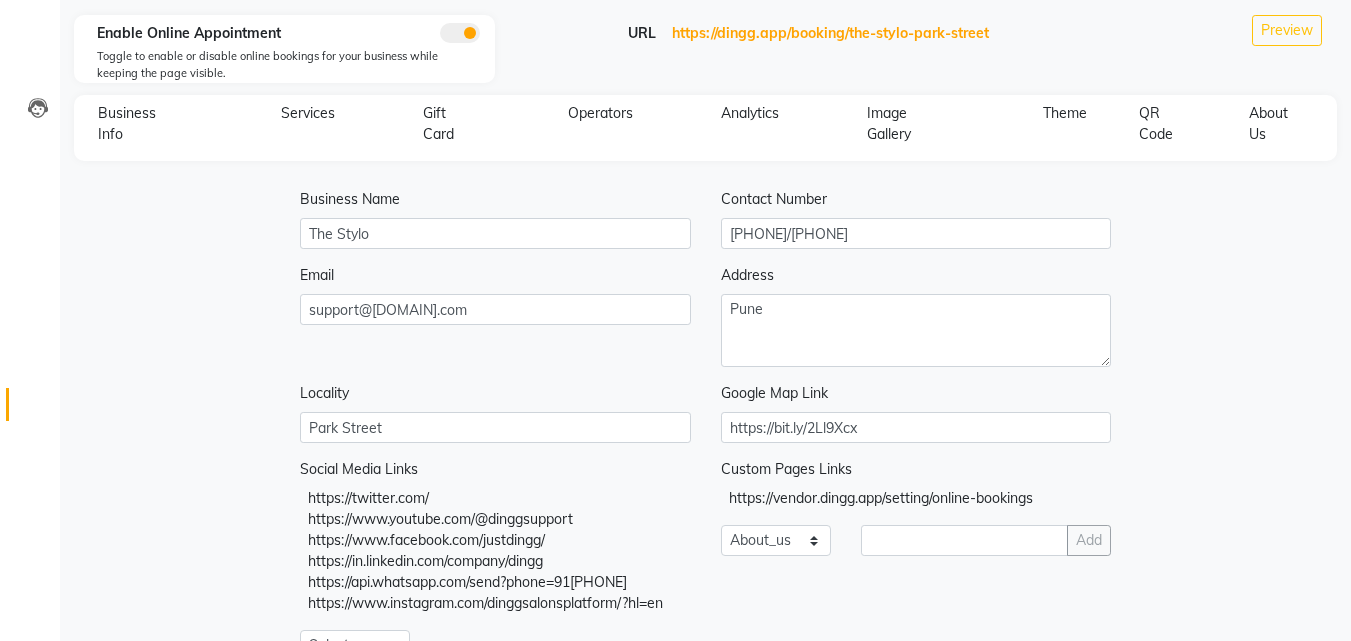 click on "Locality Park Street Google Map Link https://bit.ly/2Ll9Xcx" at bounding box center [705, 421] 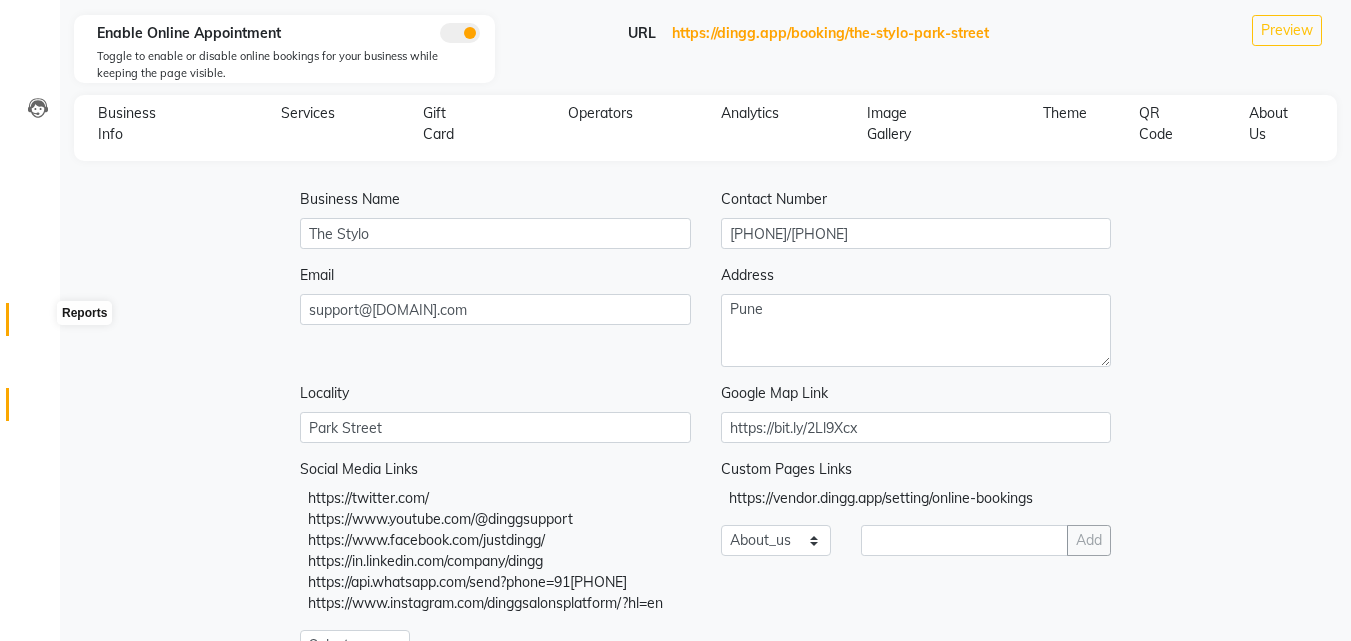 scroll, scrollTop: 24, scrollLeft: 0, axis: vertical 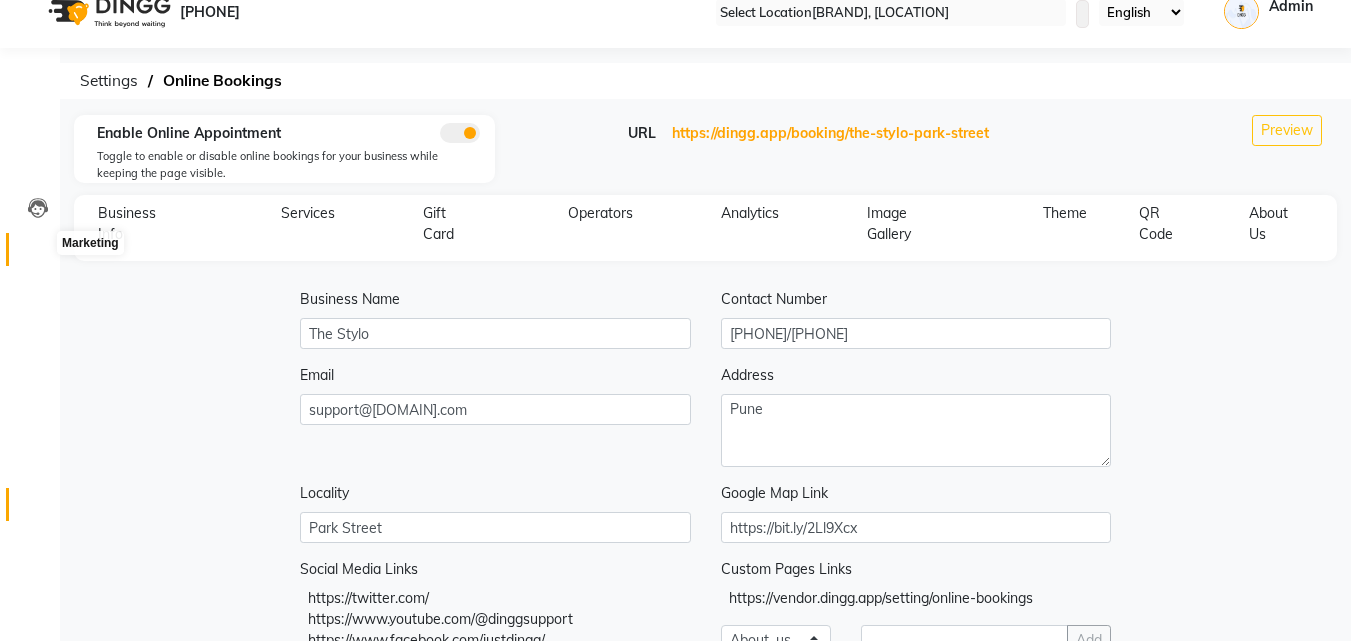 click at bounding box center (38, 254) 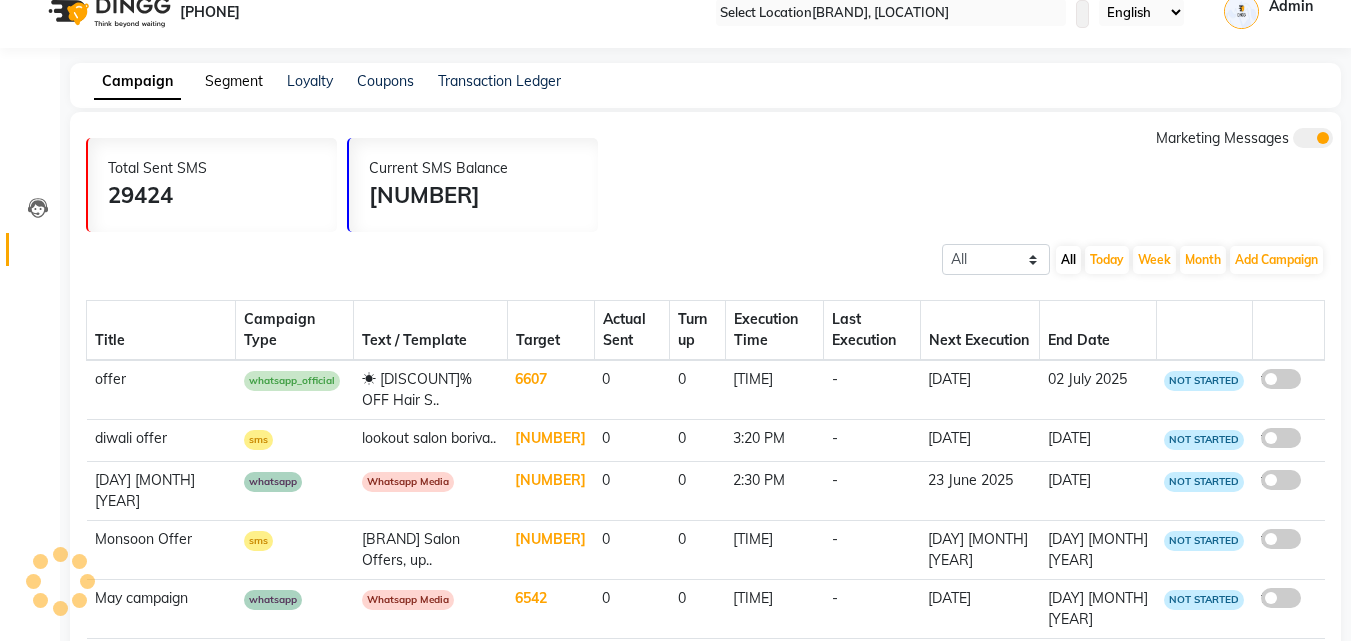 click on "Segment" at bounding box center [234, 81] 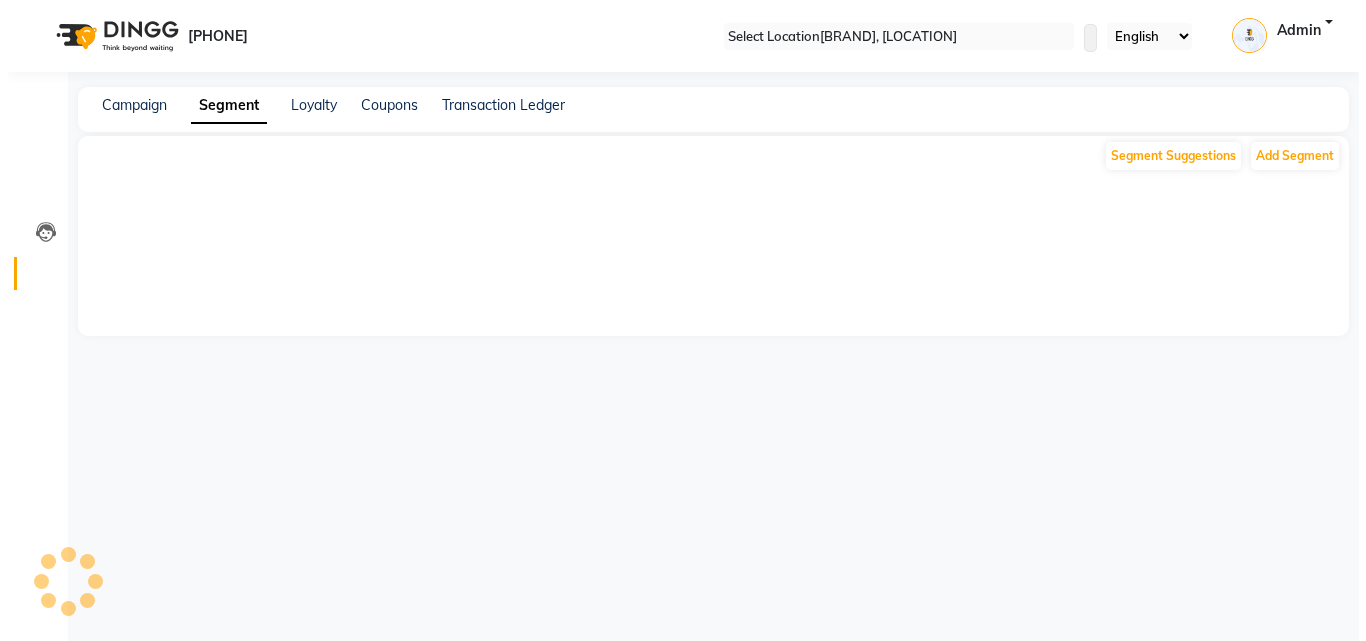 scroll, scrollTop: 0, scrollLeft: 0, axis: both 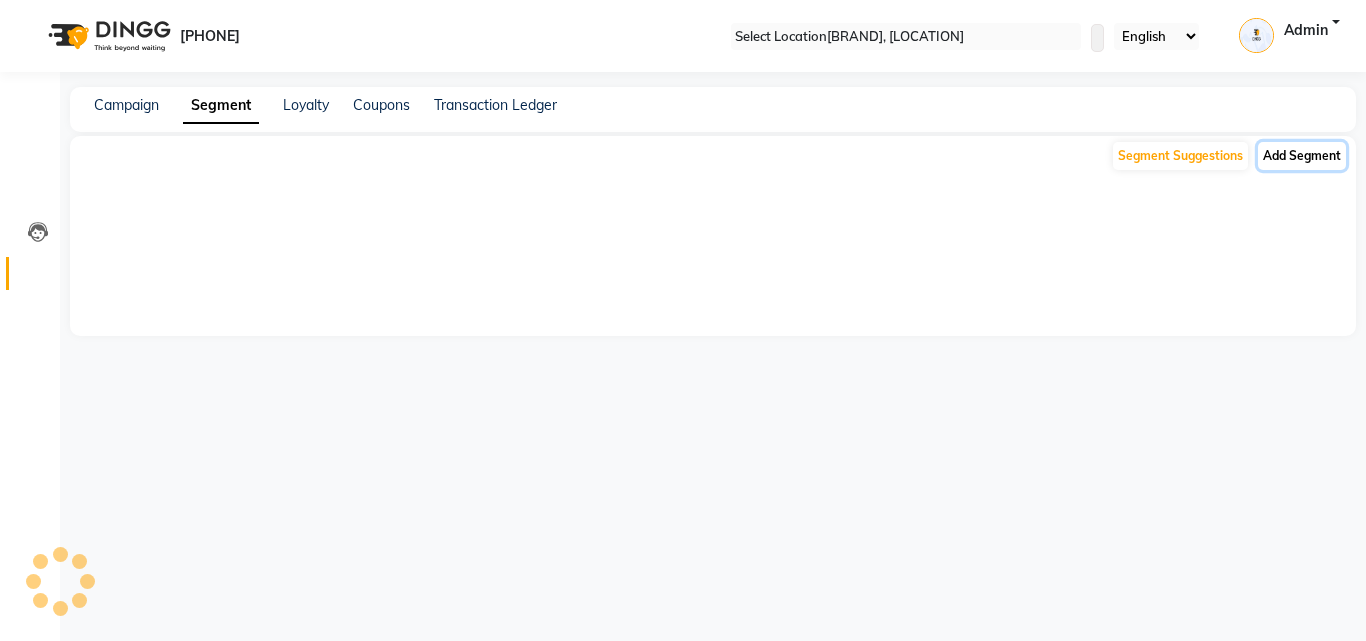 click on "Add Segment" at bounding box center [1302, 156] 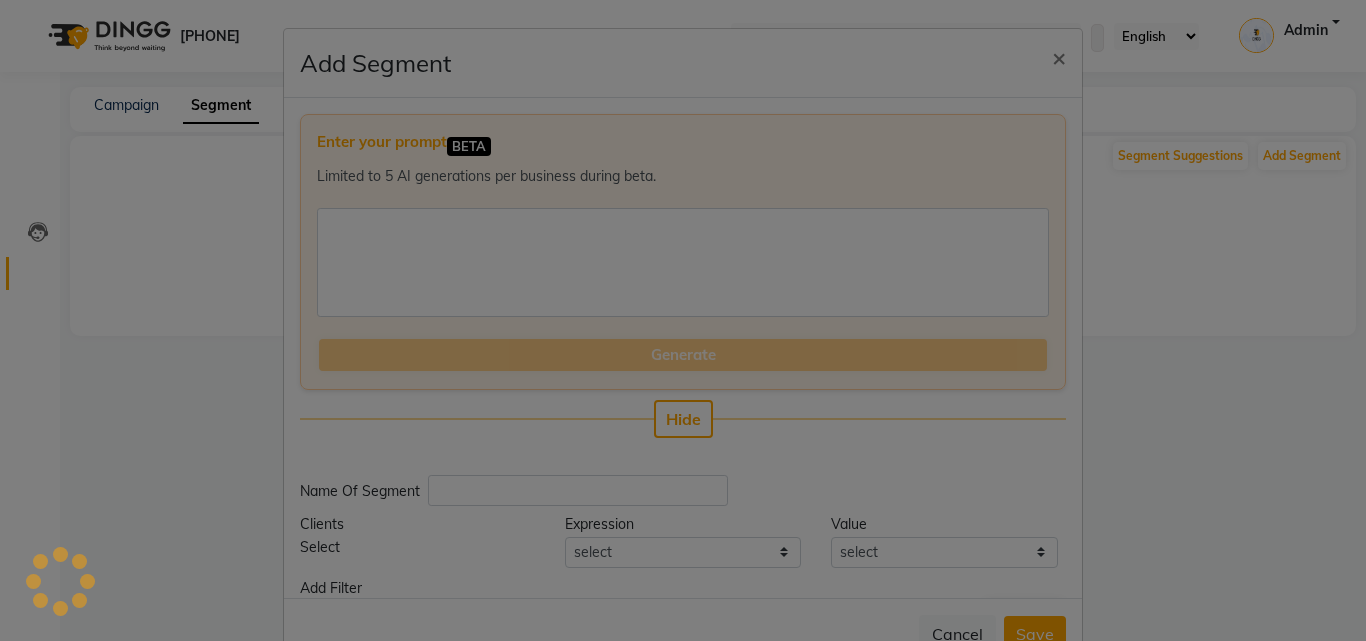 click at bounding box center (417, 547) 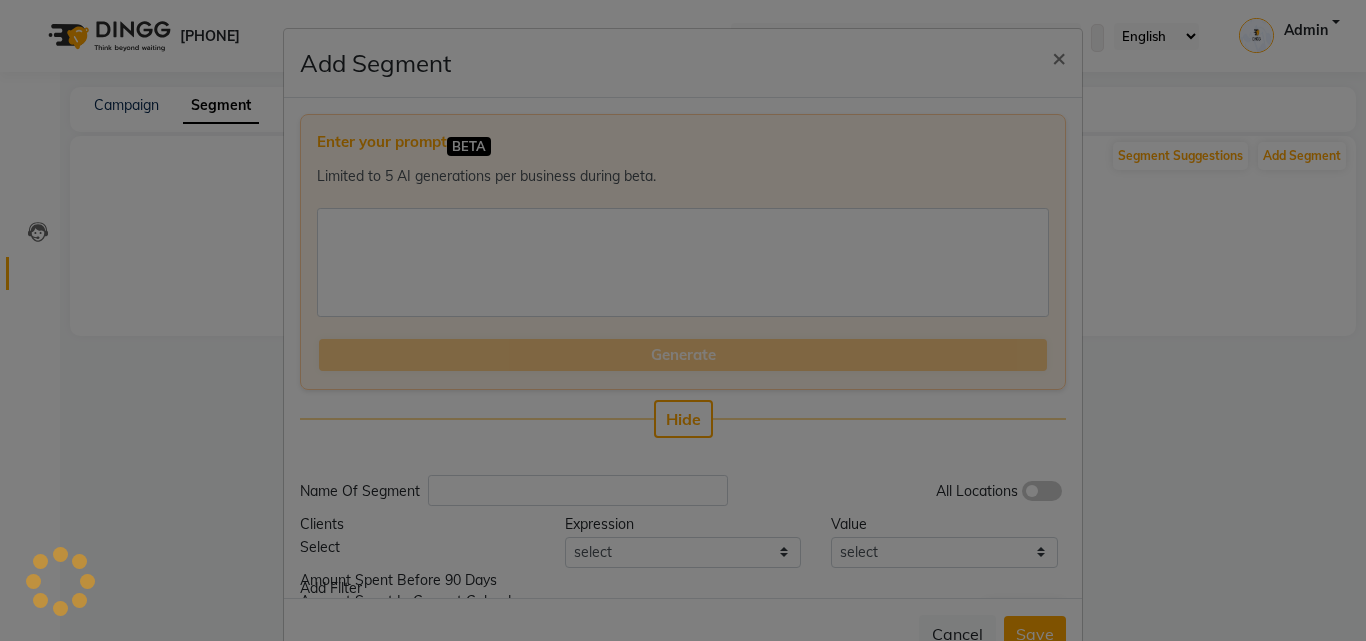 type on "x" 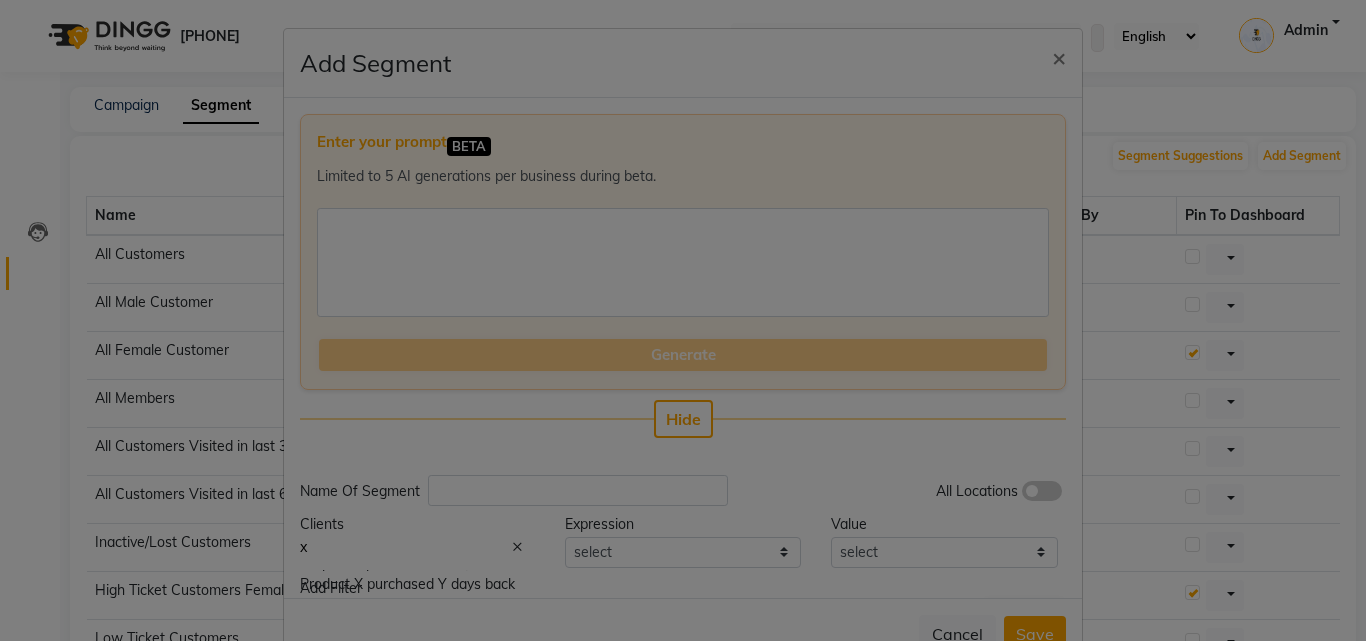 scroll, scrollTop: 400, scrollLeft: 0, axis: vertical 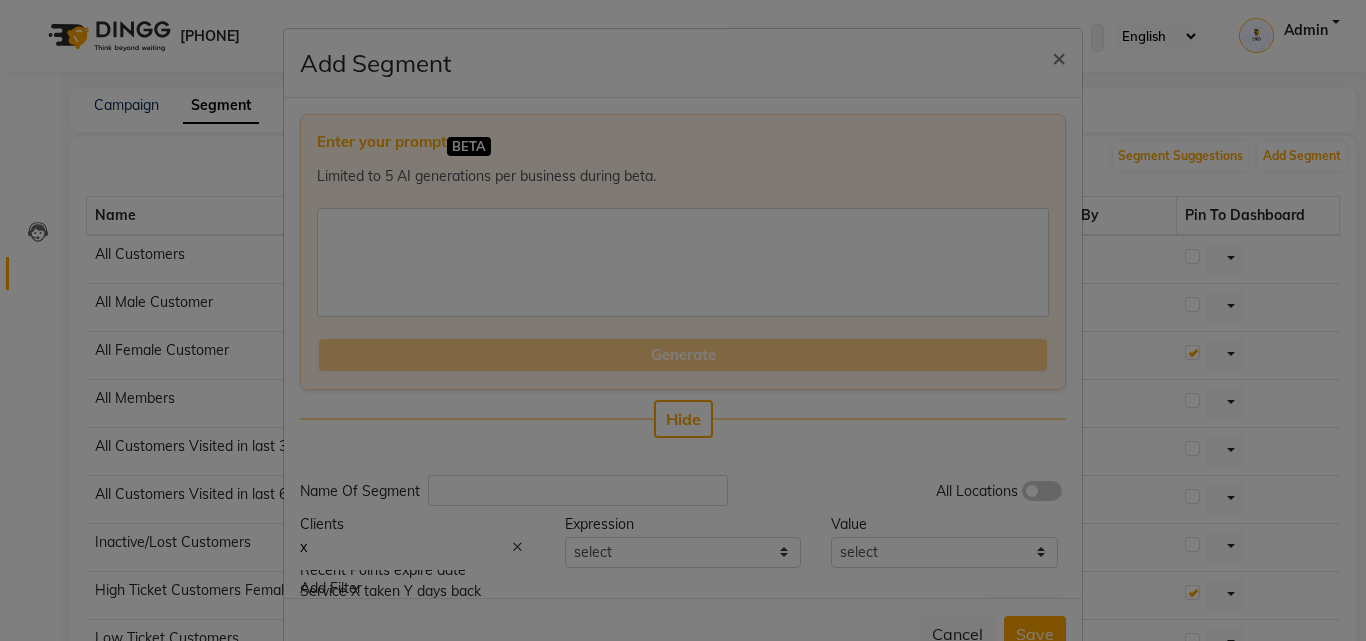 click on "Service X taken Y days back" at bounding box center [390, 591] 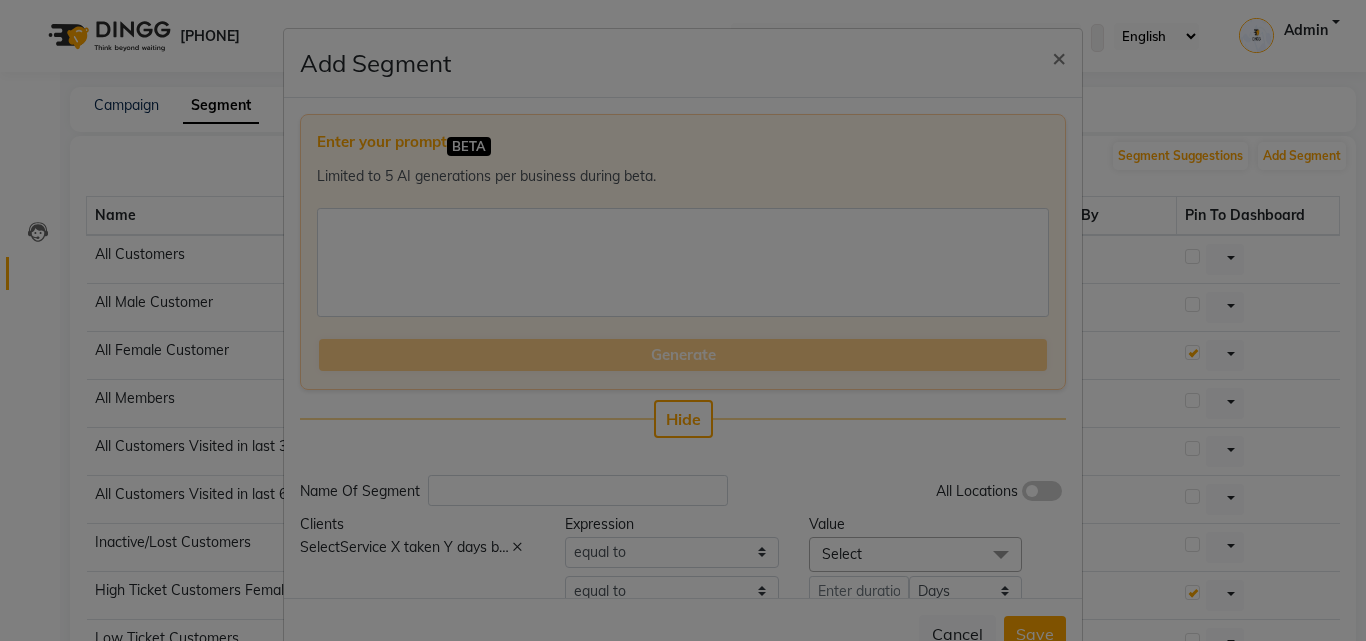 scroll, scrollTop: 85, scrollLeft: 0, axis: vertical 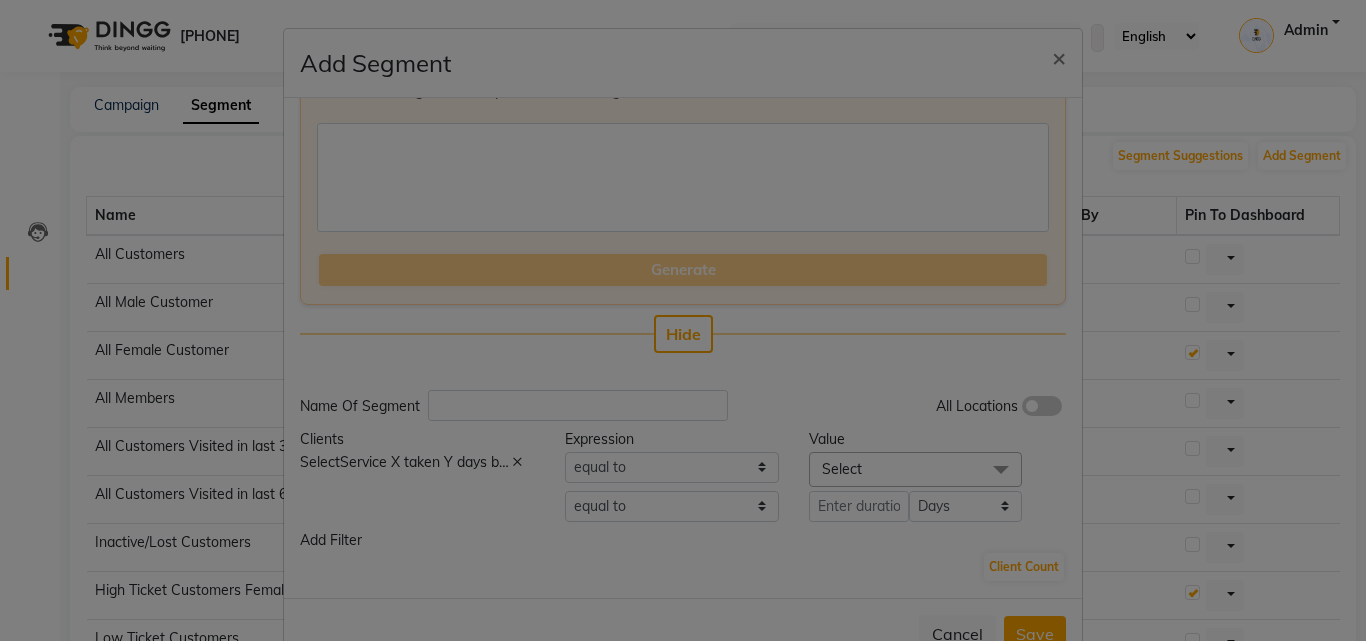 click on "Select" at bounding box center [915, 469] 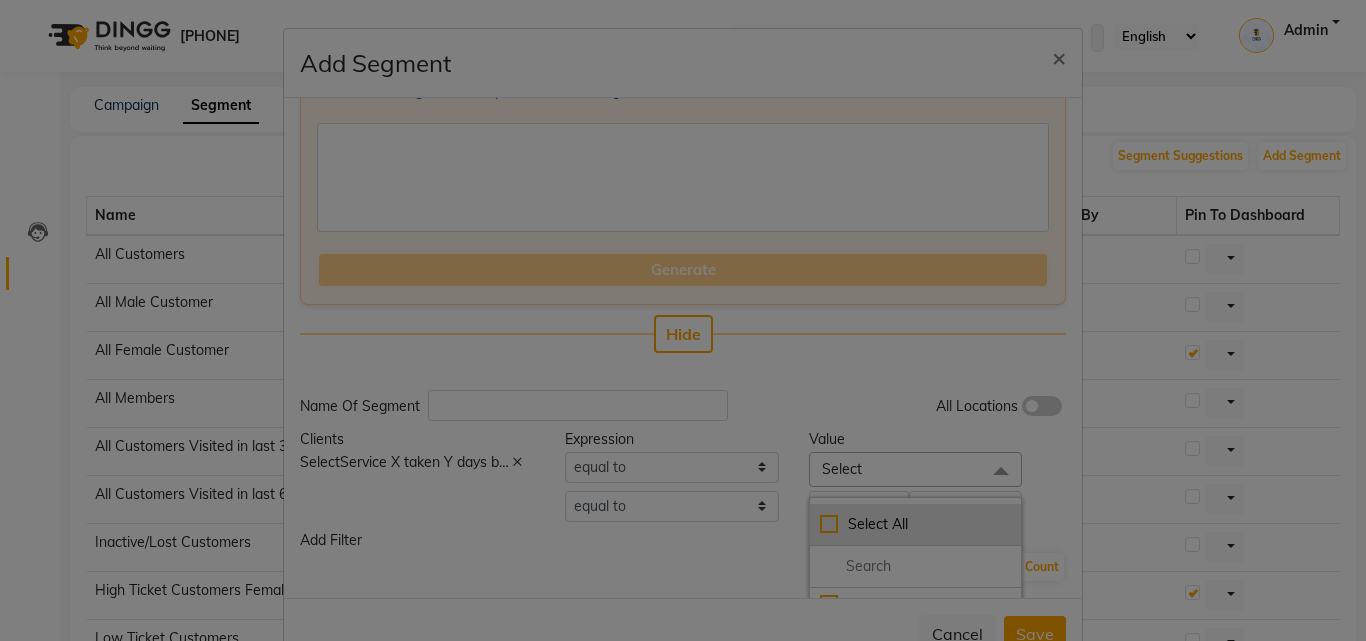 click on "Select All" at bounding box center (915, 524) 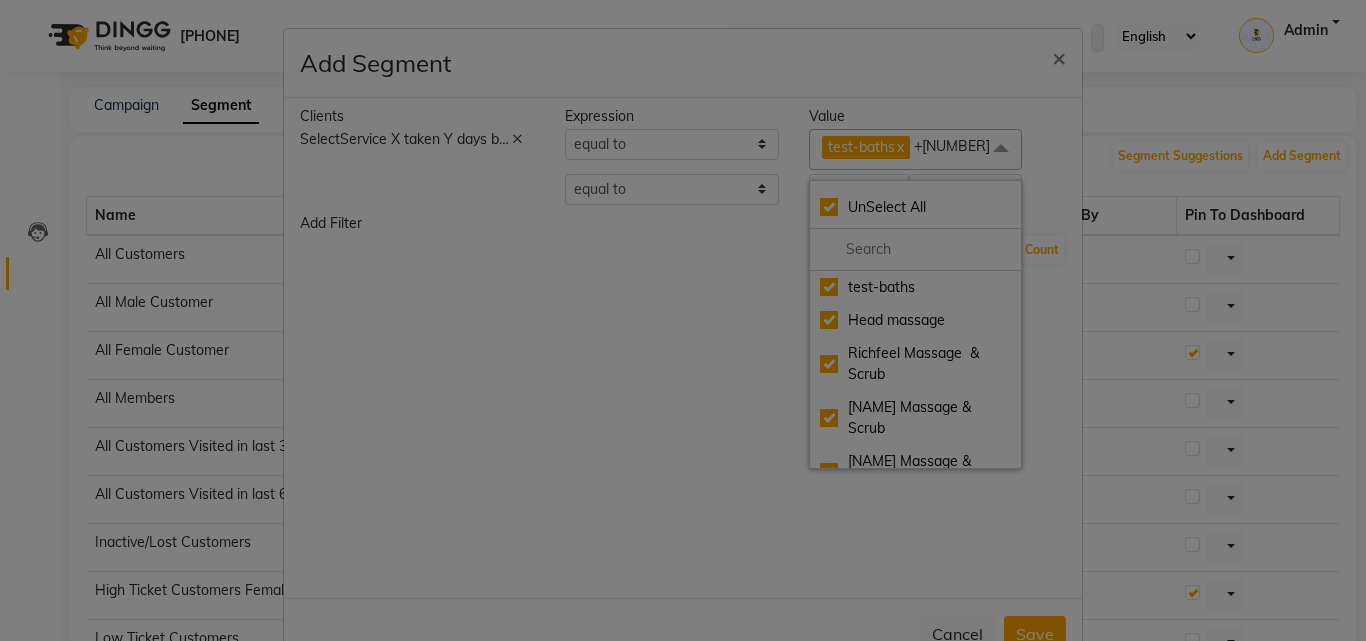 scroll, scrollTop: 485, scrollLeft: 0, axis: vertical 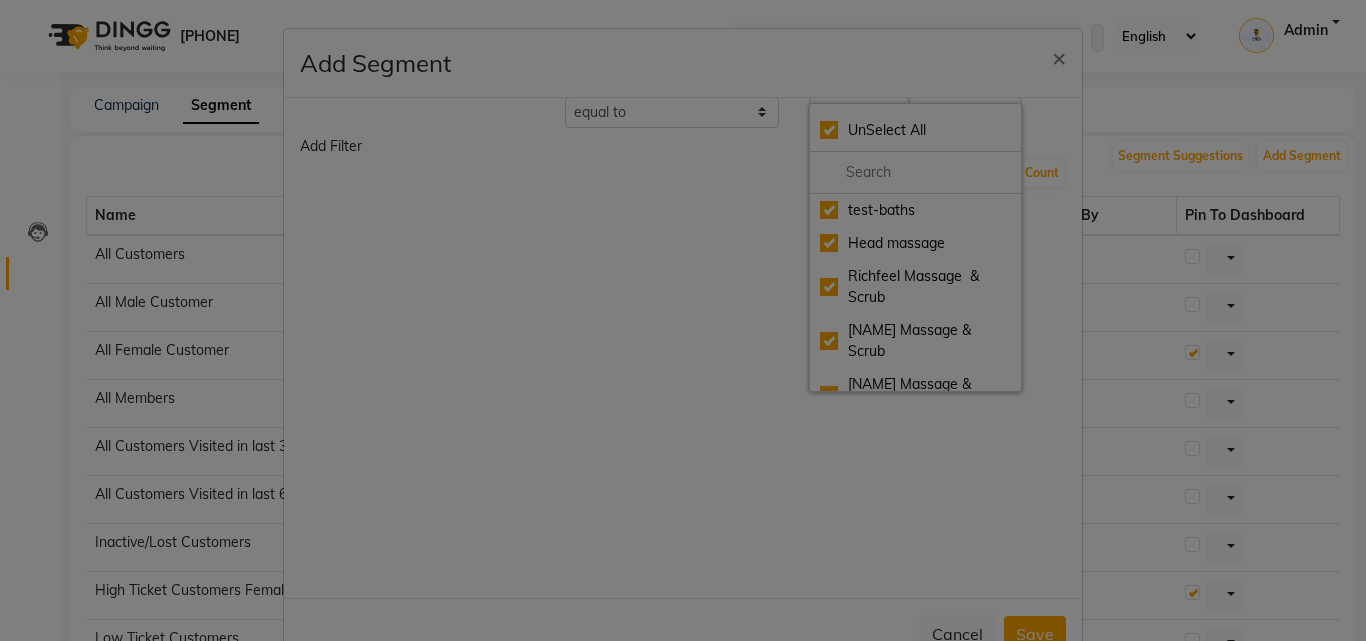 click on "Enter your prompt BETA  Limited to 5 AI generations per business during beta.  Generate Hide Name Of Segment All Locations Clients Select × Service X taken Y days back × Expression Value equal to test-baths  x Head massage  x Richfeel Massage  & Scrub  x Shahnaz Hussain Massage  & Scrub  x Jovees Massage  & Scrub  x Peeloff Mask  x O3 Massage  & Scrub  x Aloevera Youth Massage  & Scrub  x Lotus Massage  & Scrub  x Half hand manicure  x Men's Hair Cut  x Kids Hair Cut AK  x Men's Hair Straightening OLD  x RICA WAK   x Ladies Hair Straightening  x Mani+ Pedi  x xyz (F)  x Ladies Hair Cut test  x Men's Sarso Oil Massage  x Hair Spa  x Hair - Hair Dye  x Ladies Hair ironing  x Hair's Cut  x Men's Lemon Oil Massage  x Men's Parachute Oil Massage  x Men's Navratna Oil Massage  x 5 min service  x Ladies Sarso Oil Massage  x Ladies Parachute Oil Massage  x Ladies Navratna Oil Massage  x Ladies Shahnaz Oil Massage  x Membership  x Near By   x kiwi facial  x sahil hair style" at bounding box center [683, 348] 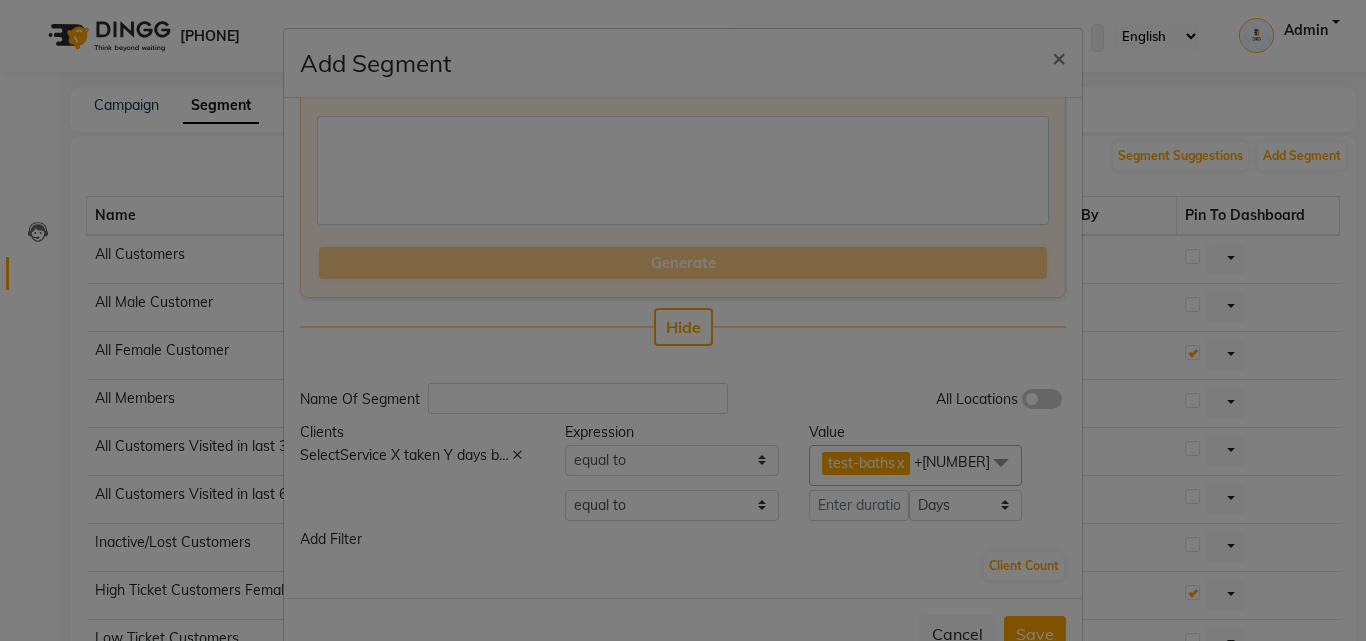 scroll, scrollTop: 91, scrollLeft: 0, axis: vertical 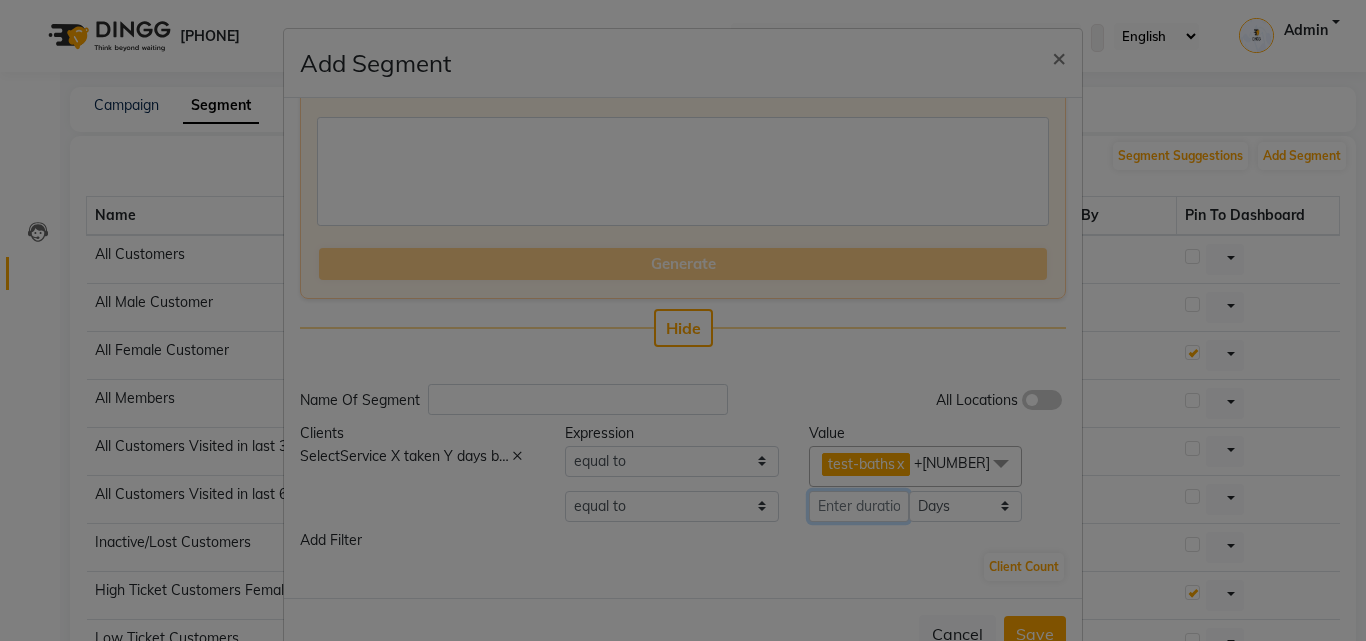click at bounding box center (859, 506) 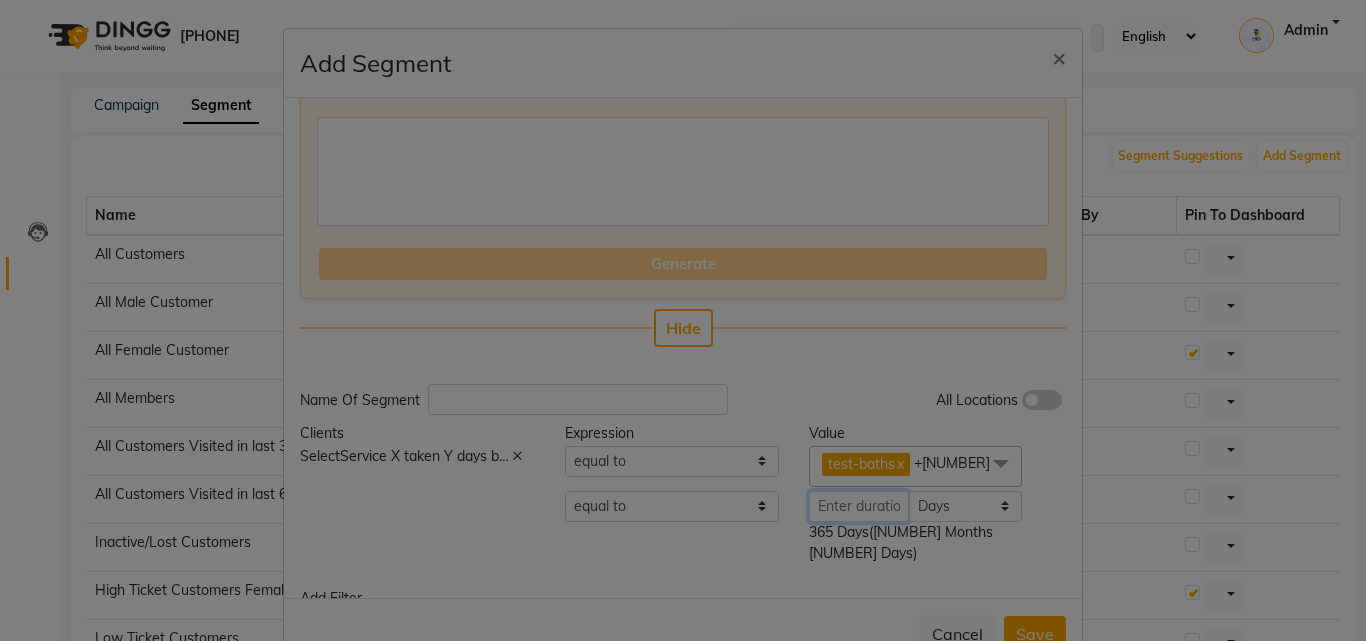 scroll, scrollTop: 128, scrollLeft: 0, axis: vertical 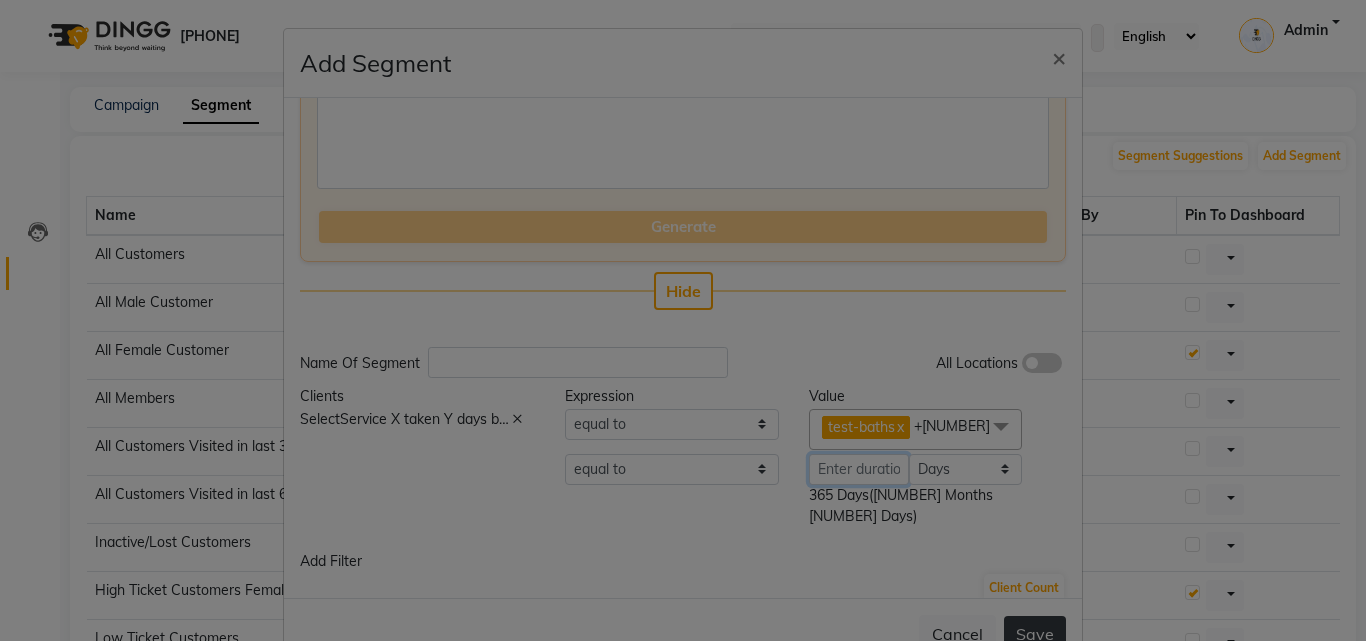 type on "[NUMBER]" 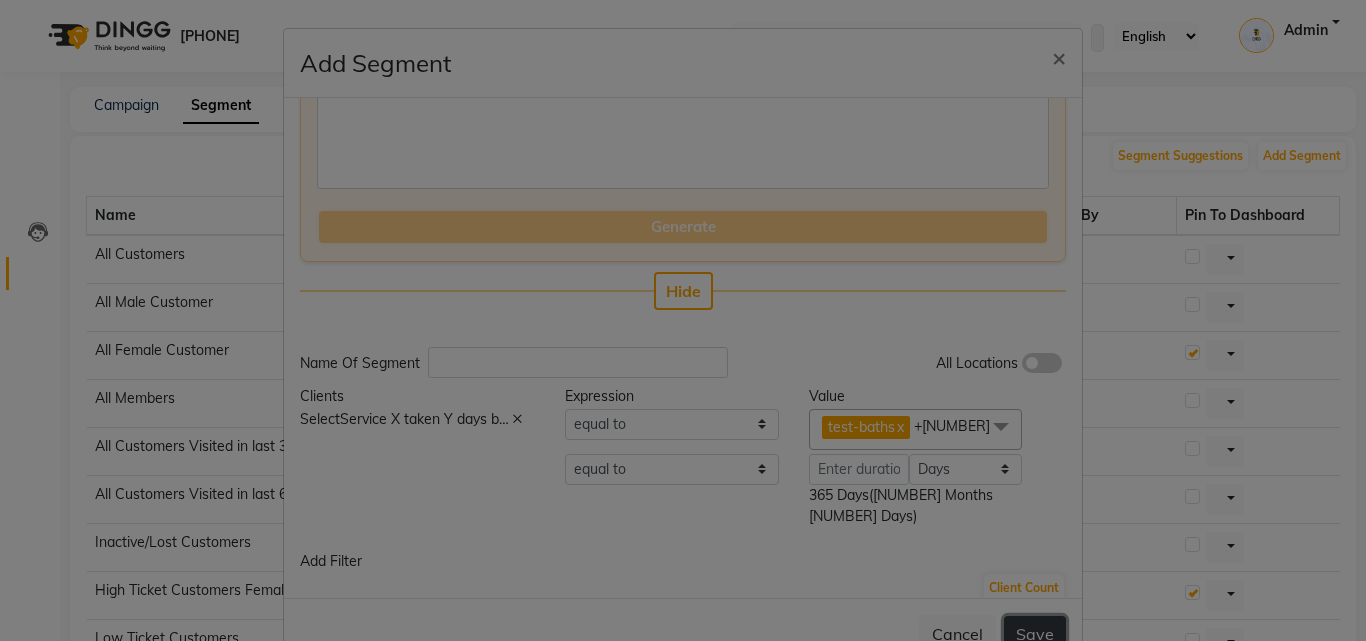 click on "Save" at bounding box center (1035, 634) 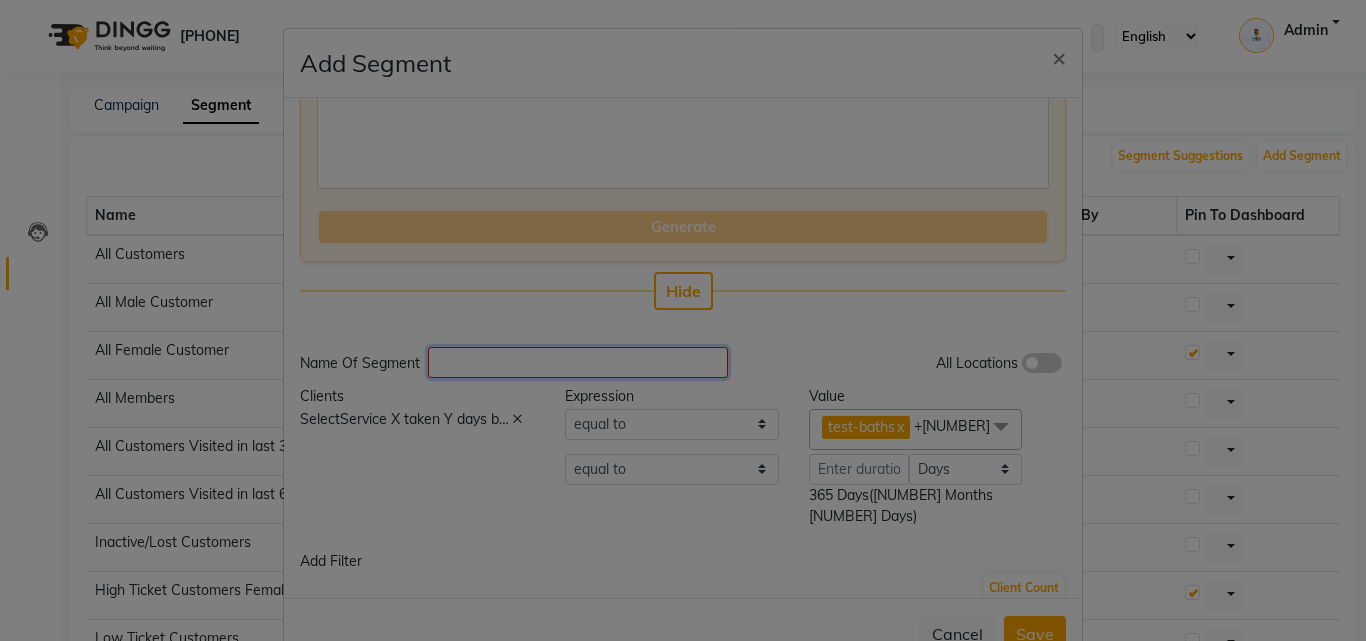 click at bounding box center [578, 362] 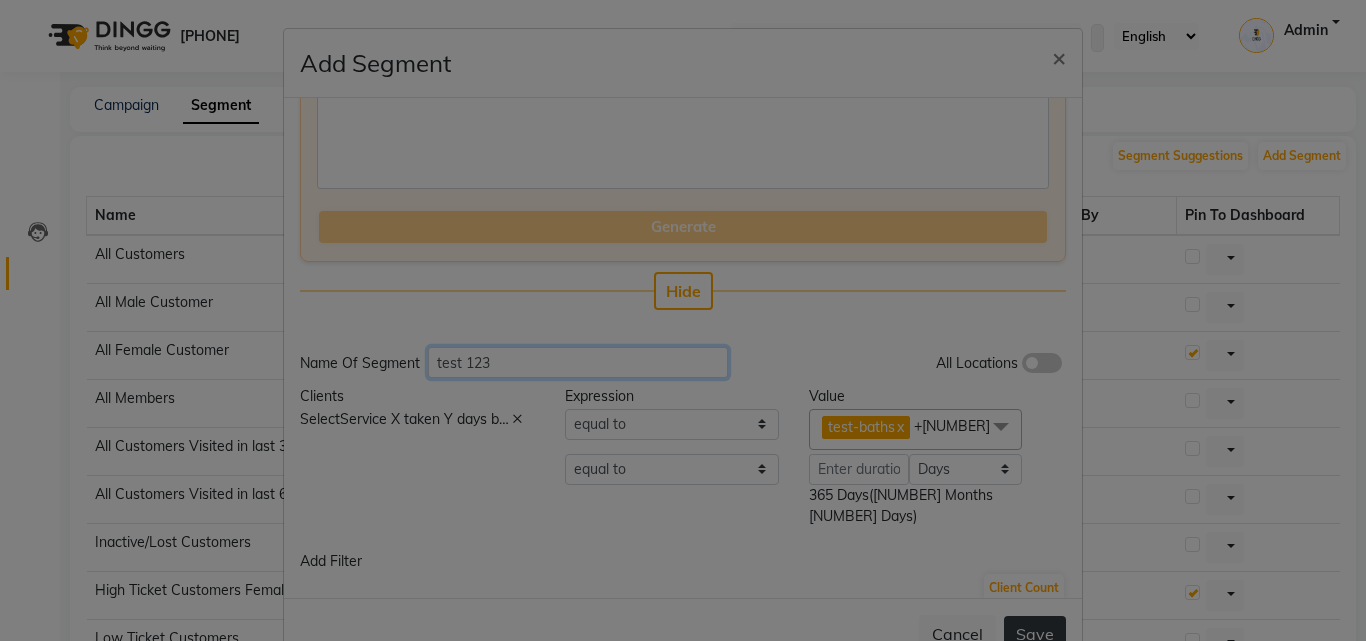 type on "test 123" 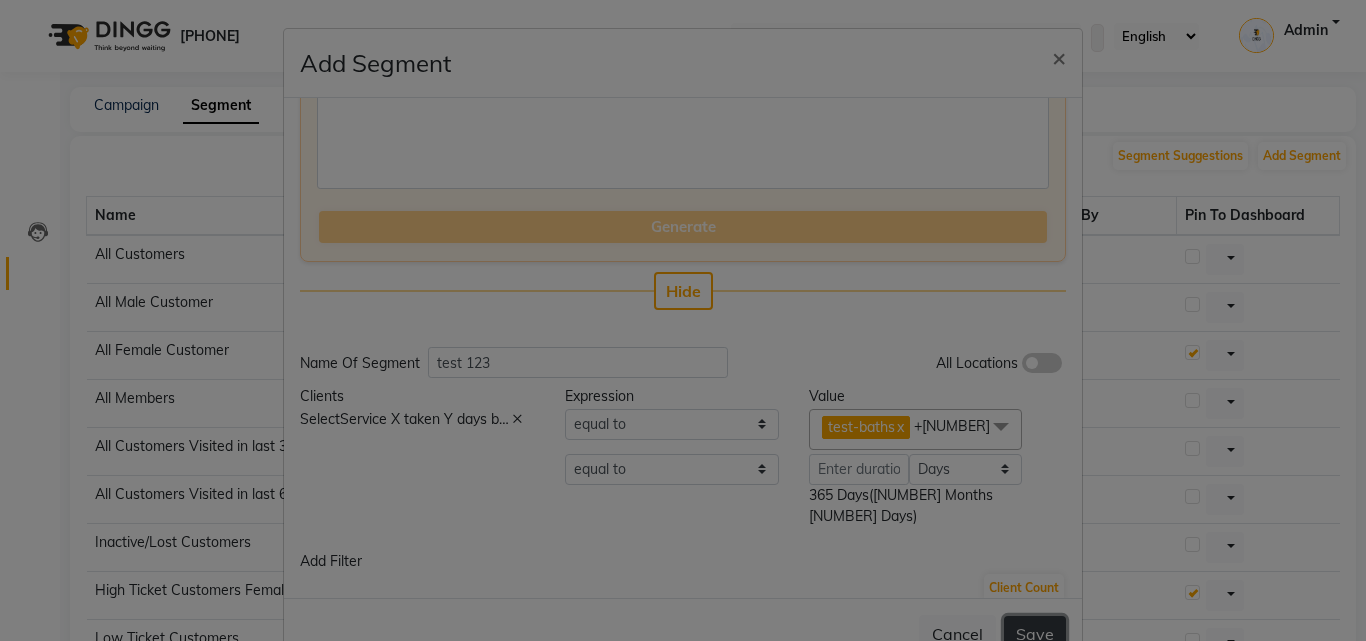 click on "Save" at bounding box center [1035, 634] 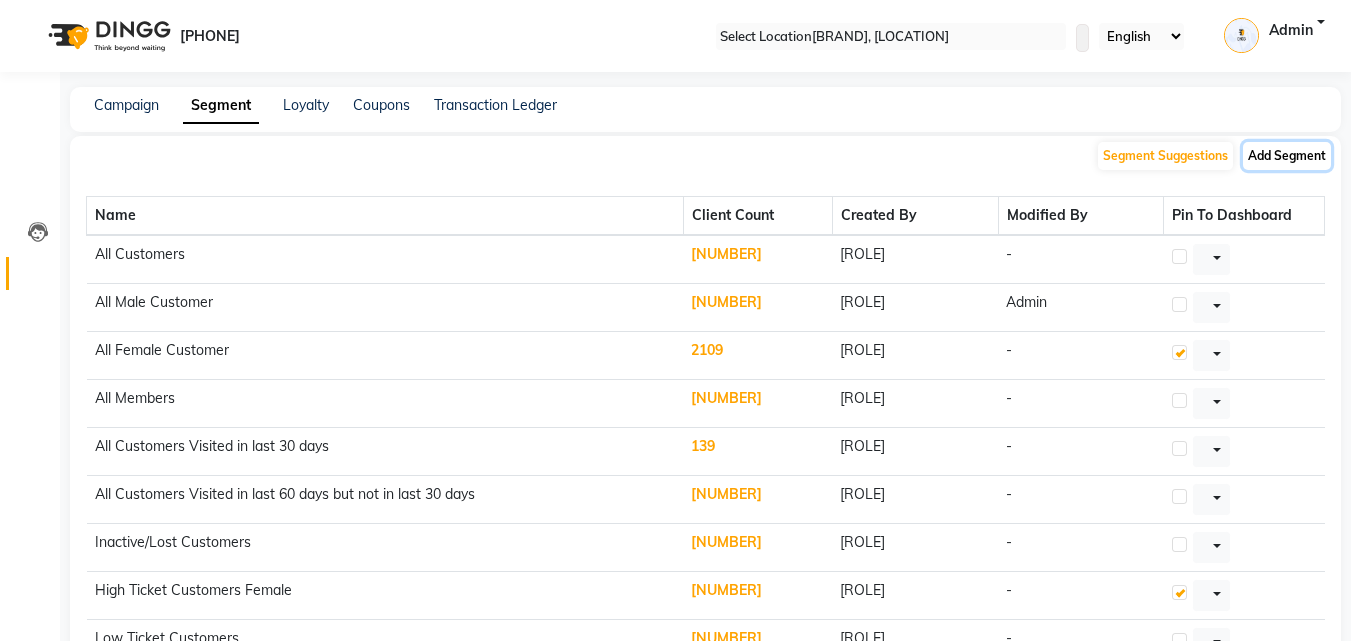 click on "Add Segment" at bounding box center [1287, 156] 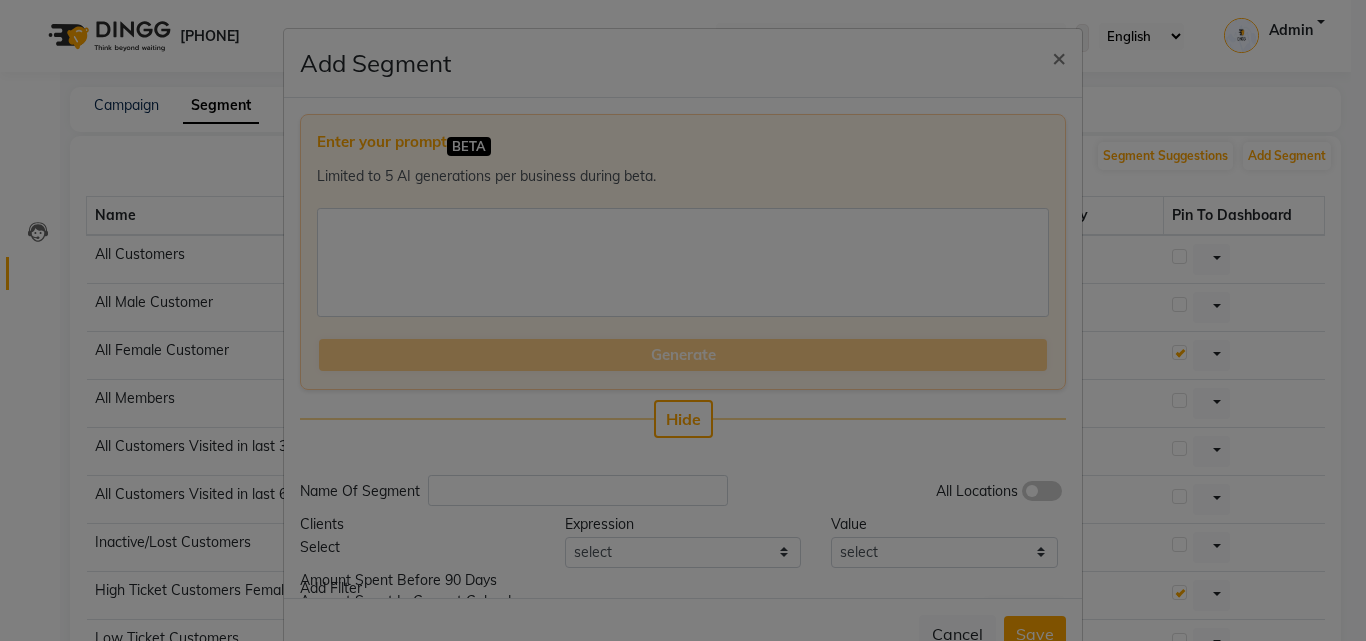 click at bounding box center [417, 547] 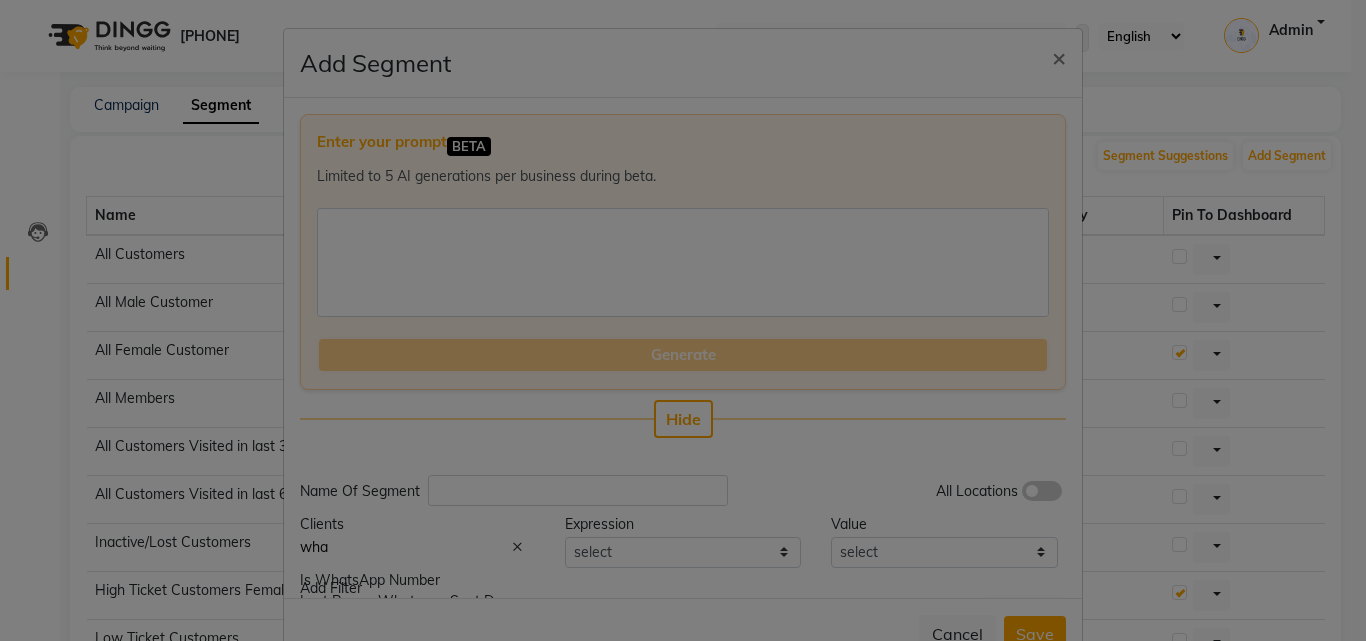type on "what" 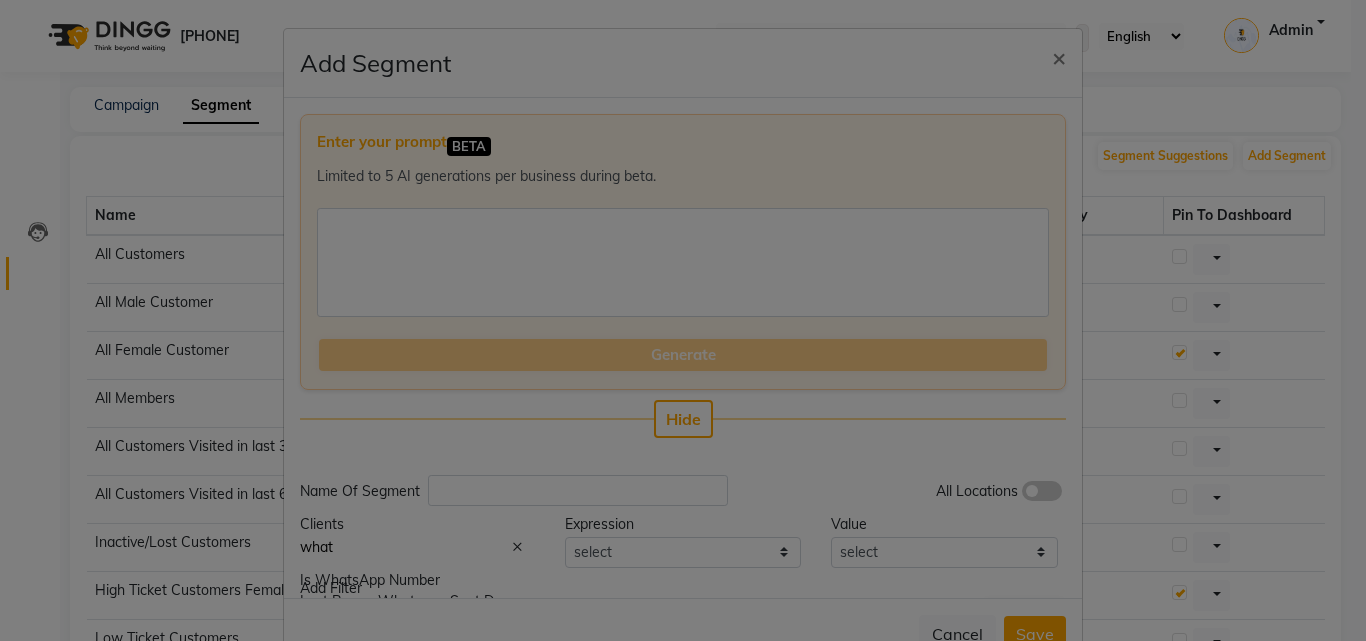 click on "Last Promo Whatsapp Sent Days" at bounding box center (408, 601) 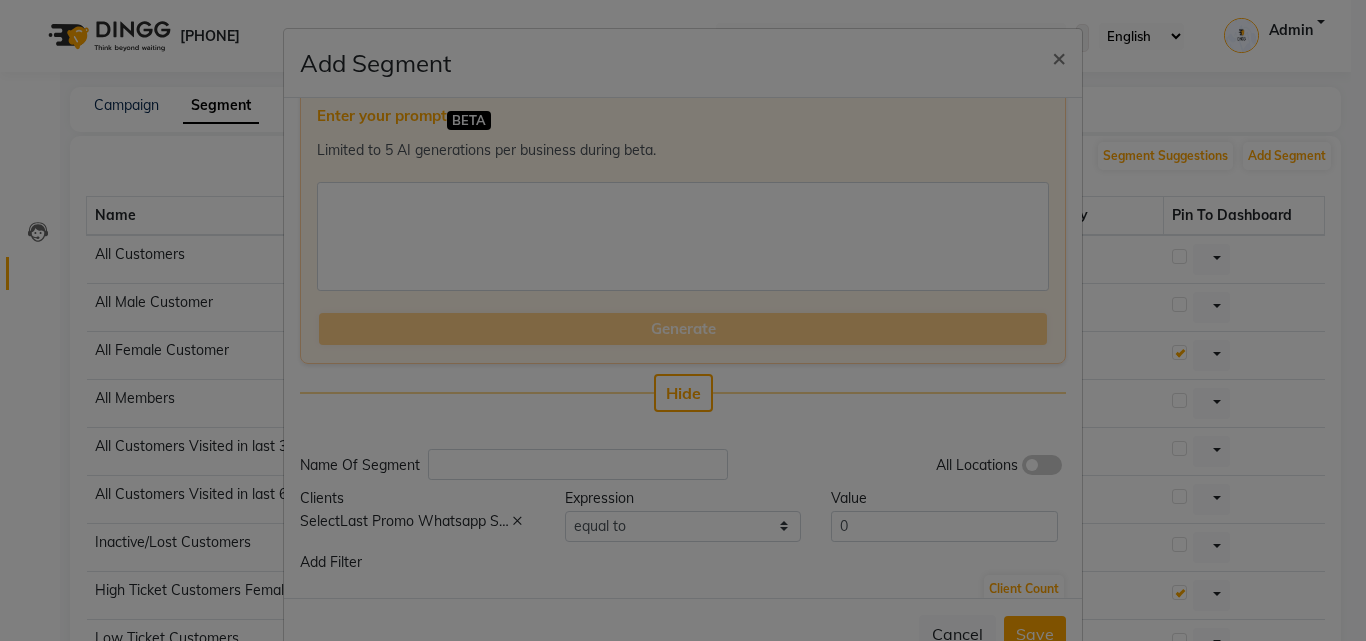 scroll, scrollTop: 51, scrollLeft: 0, axis: vertical 